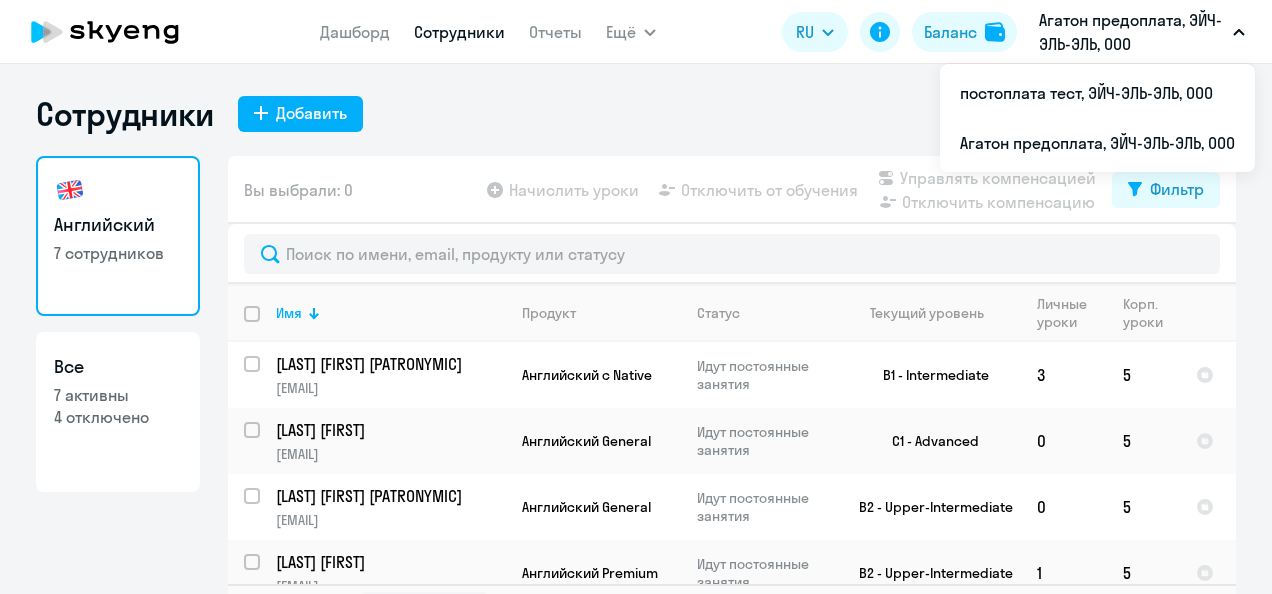select on "30" 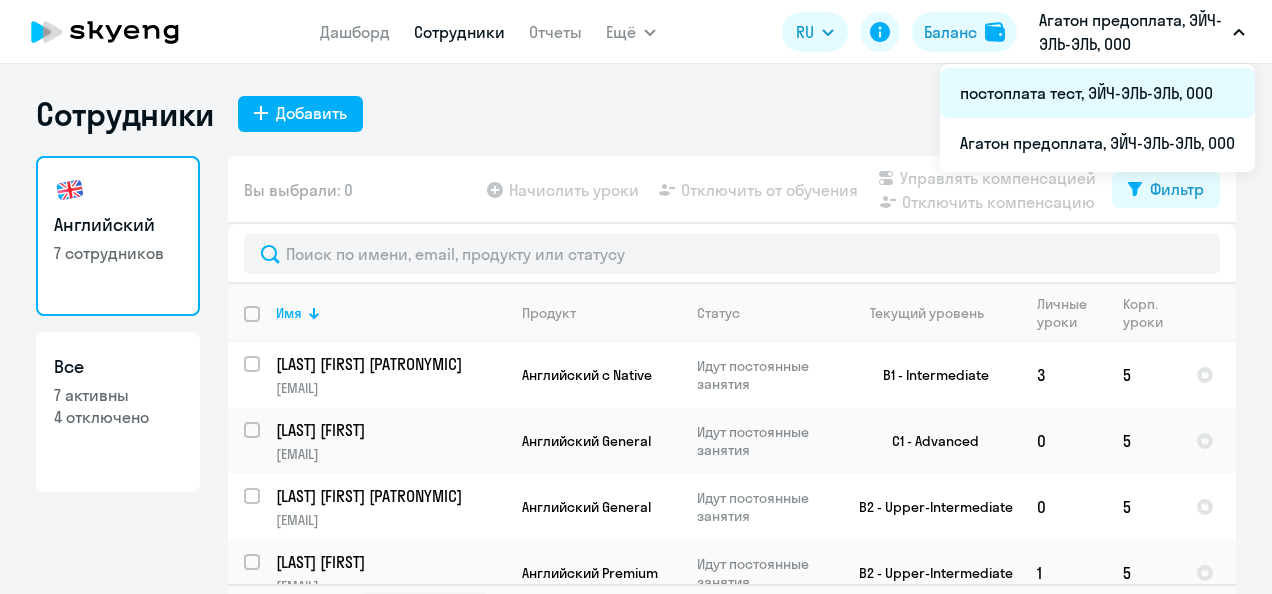 scroll, scrollTop: 0, scrollLeft: 0, axis: both 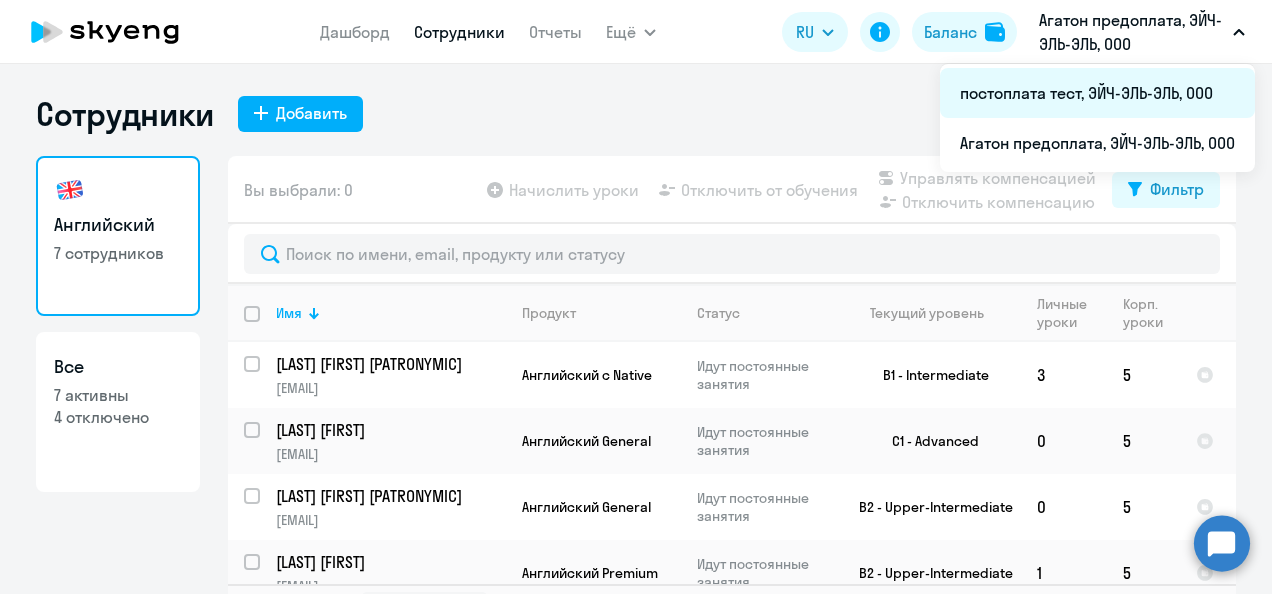 click on "постоплата тест, ЭЙЧ-ЭЛЬ-ЭЛЬ, ООО" at bounding box center (1097, 93) 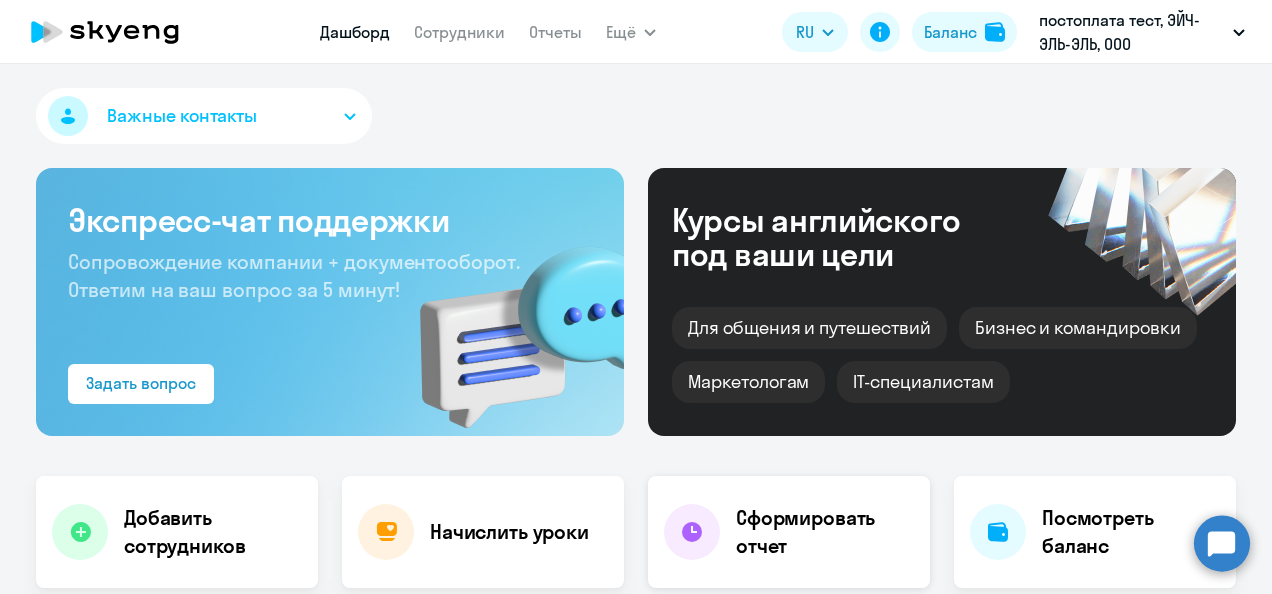 select on "30" 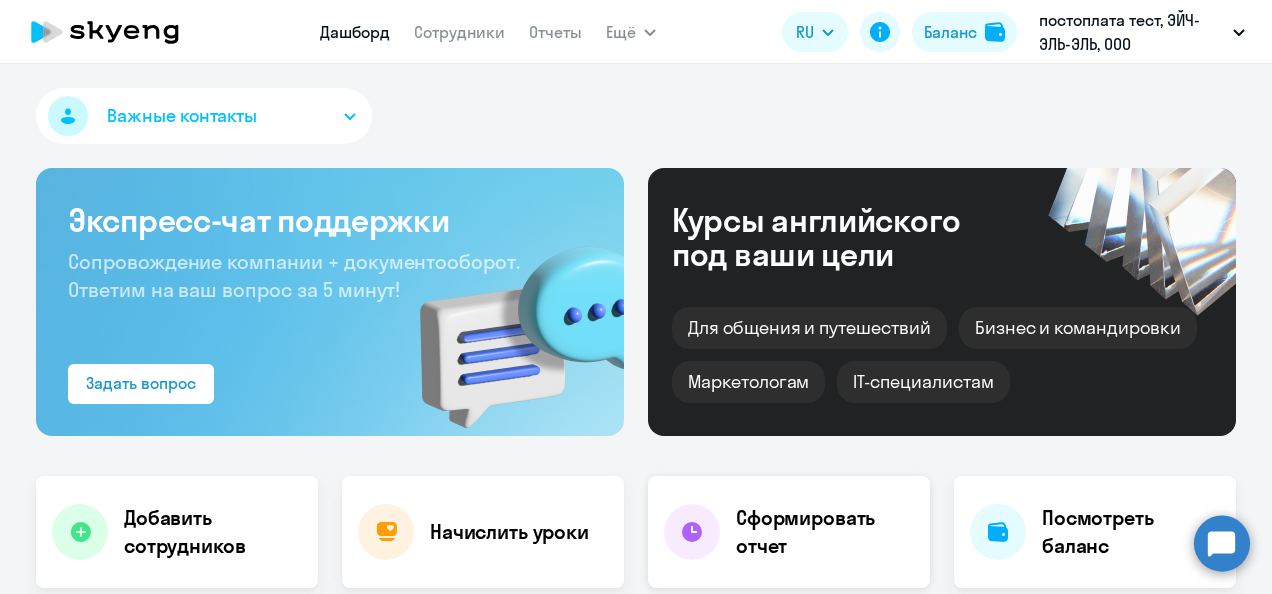 click on "Сформировать отчет" 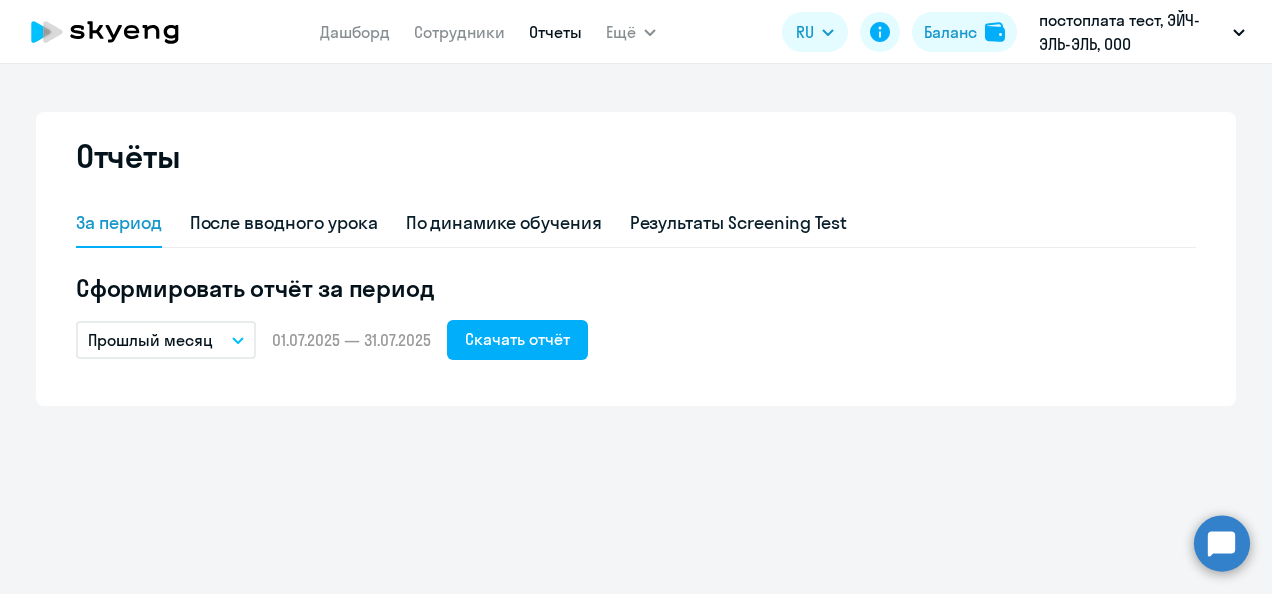 click on "Прошлый месяц" at bounding box center (166, 340) 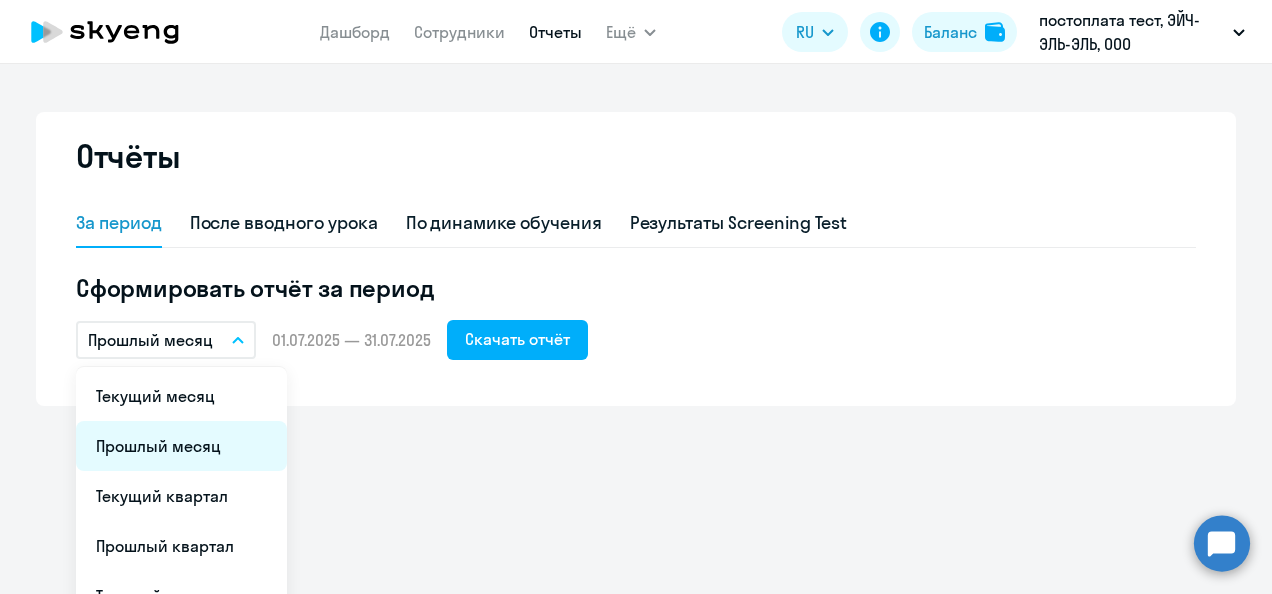 click on "Прошлый месяц" at bounding box center (181, 446) 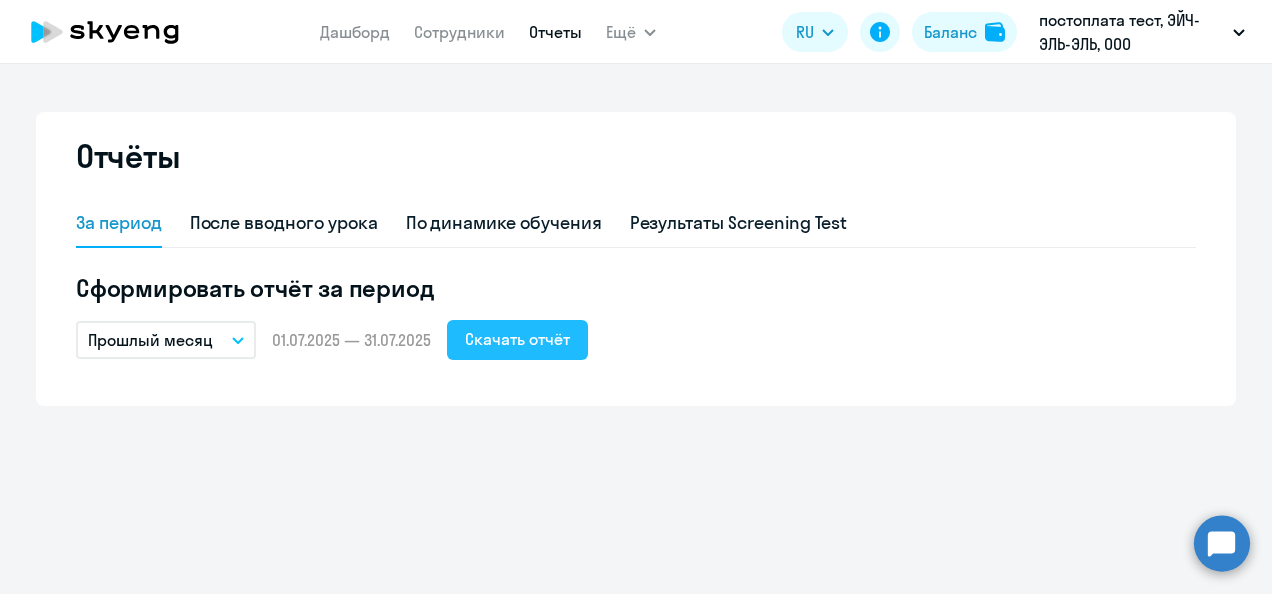 click on "Скачать отчёт" 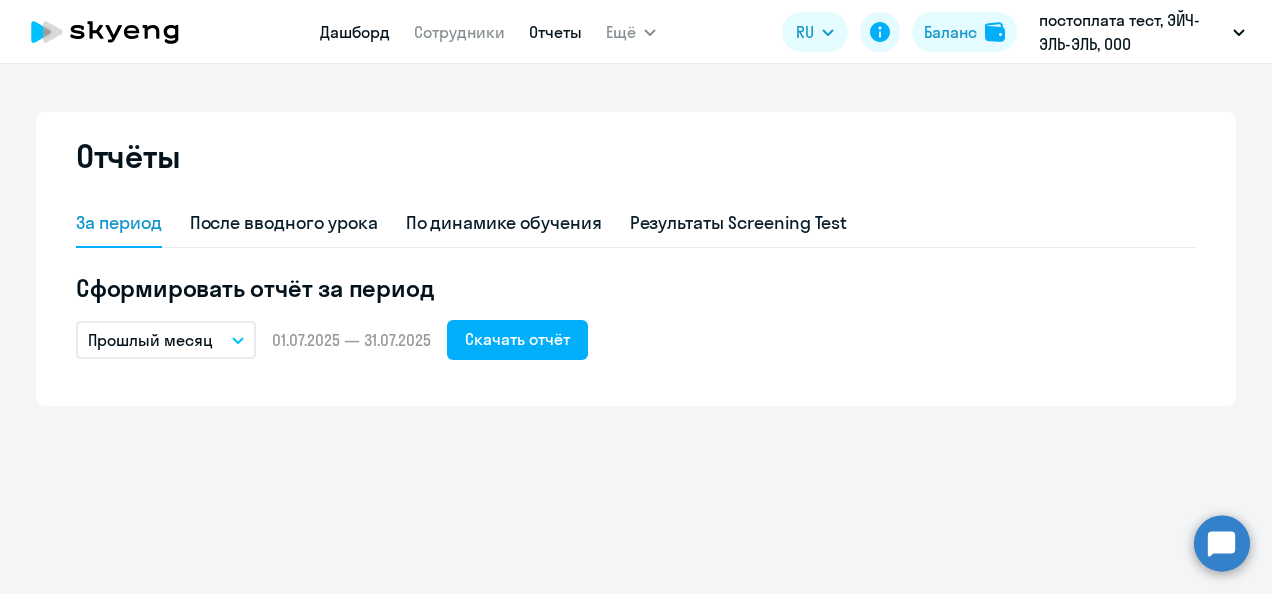click on "Дашборд" at bounding box center [355, 32] 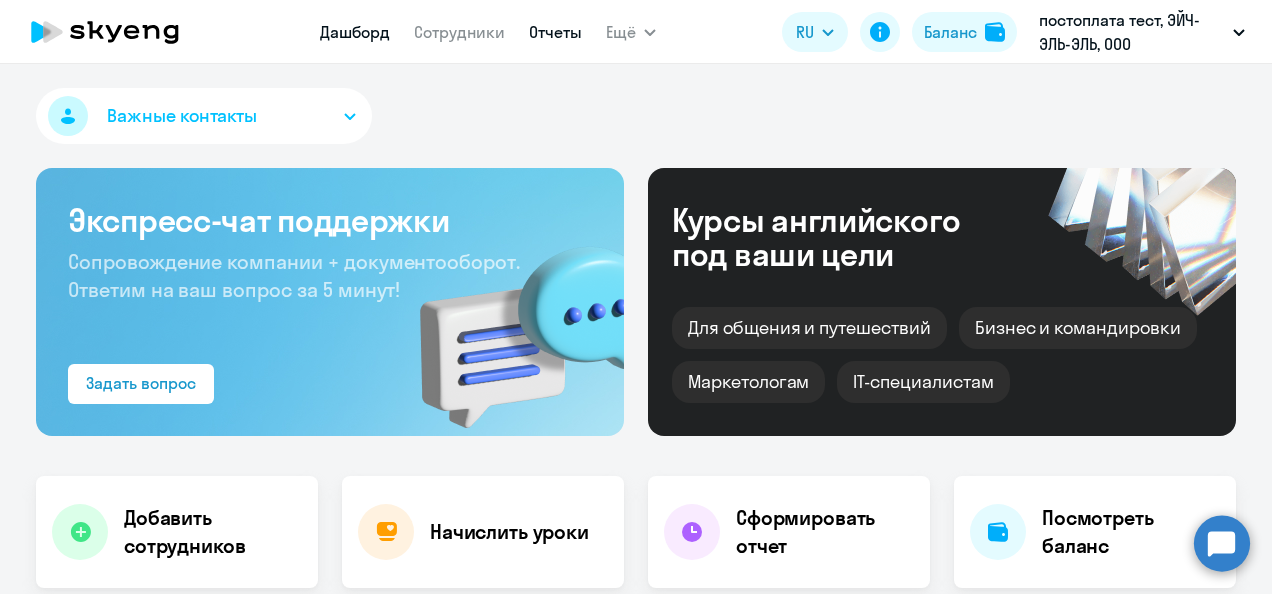 select on "30" 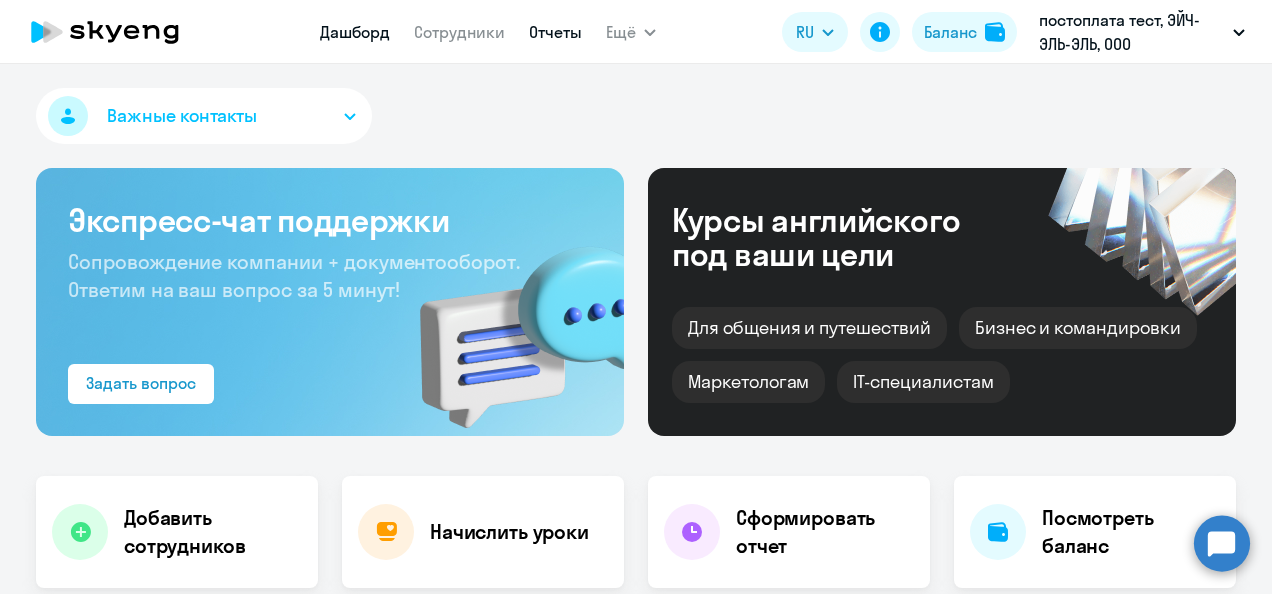 click on "Отчеты" at bounding box center (555, 32) 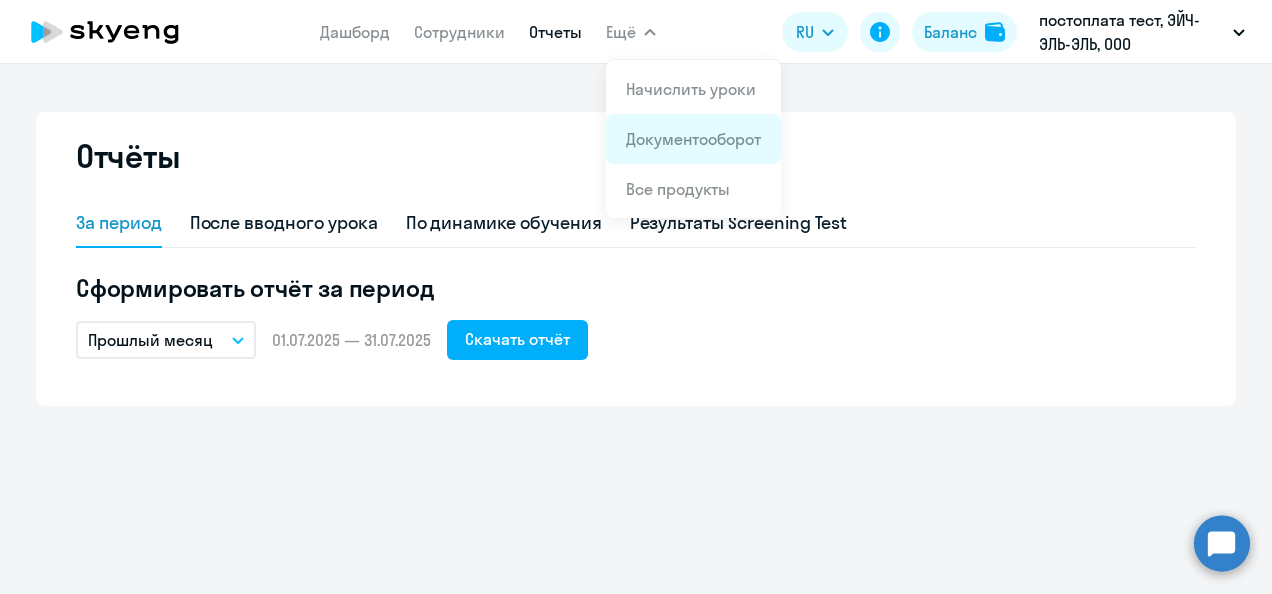 click on "Документооборот" at bounding box center (693, 139) 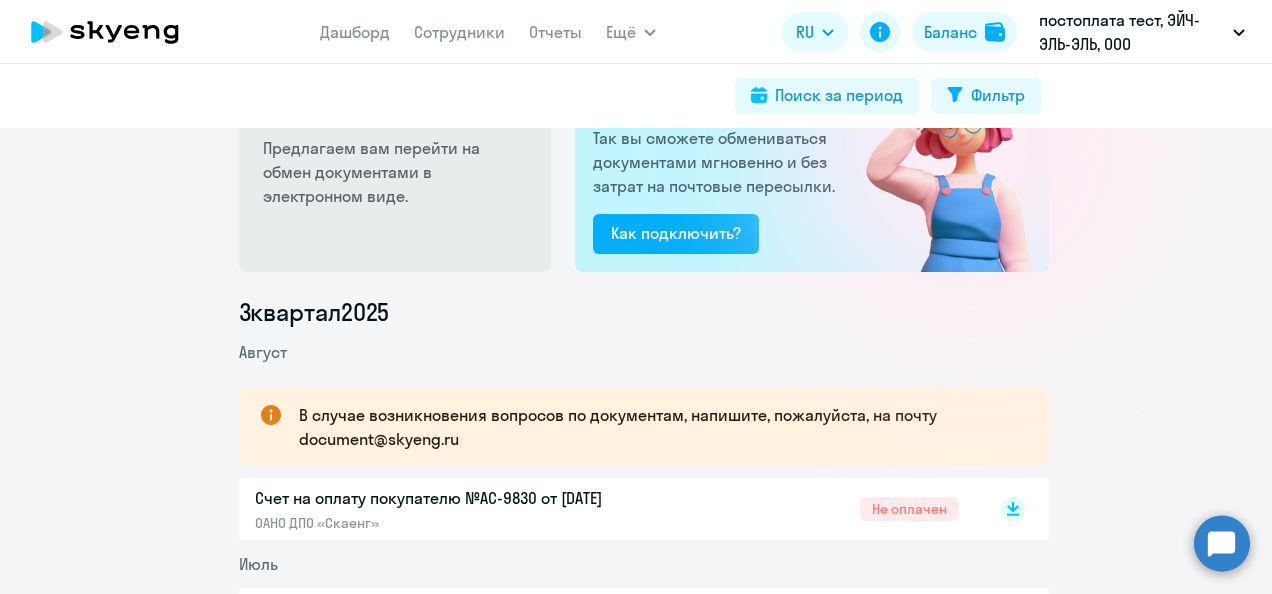 scroll, scrollTop: 120, scrollLeft: 0, axis: vertical 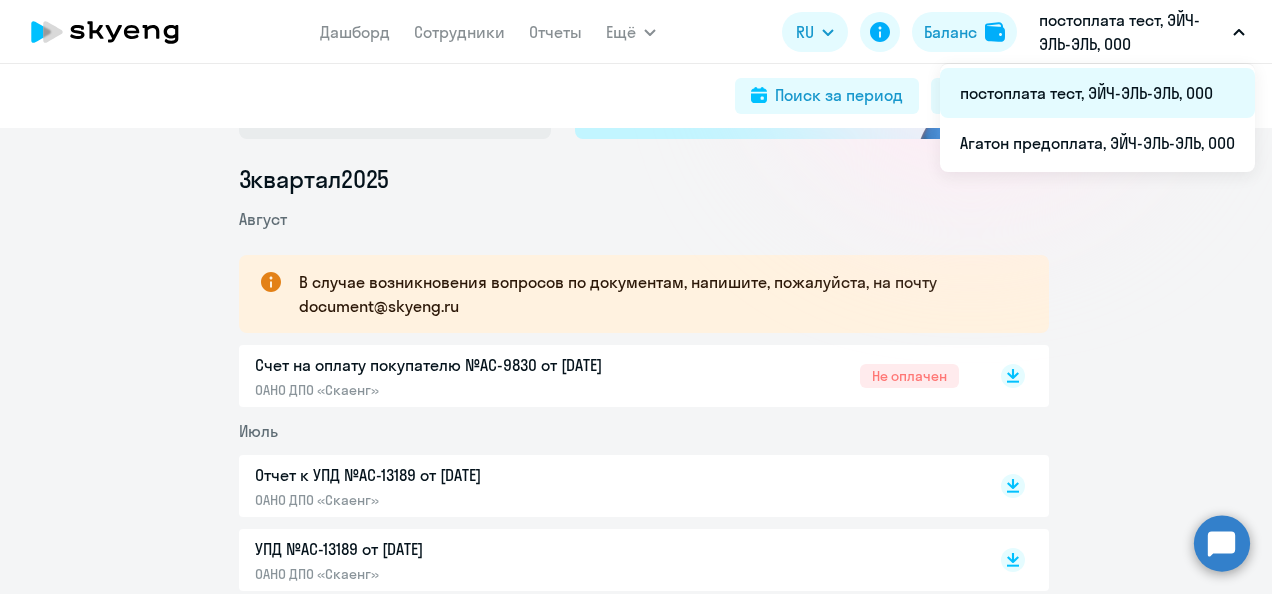 click on "постоплата тест, ЭЙЧ-ЭЛЬ-ЭЛЬ, ООО" at bounding box center [1097, 93] 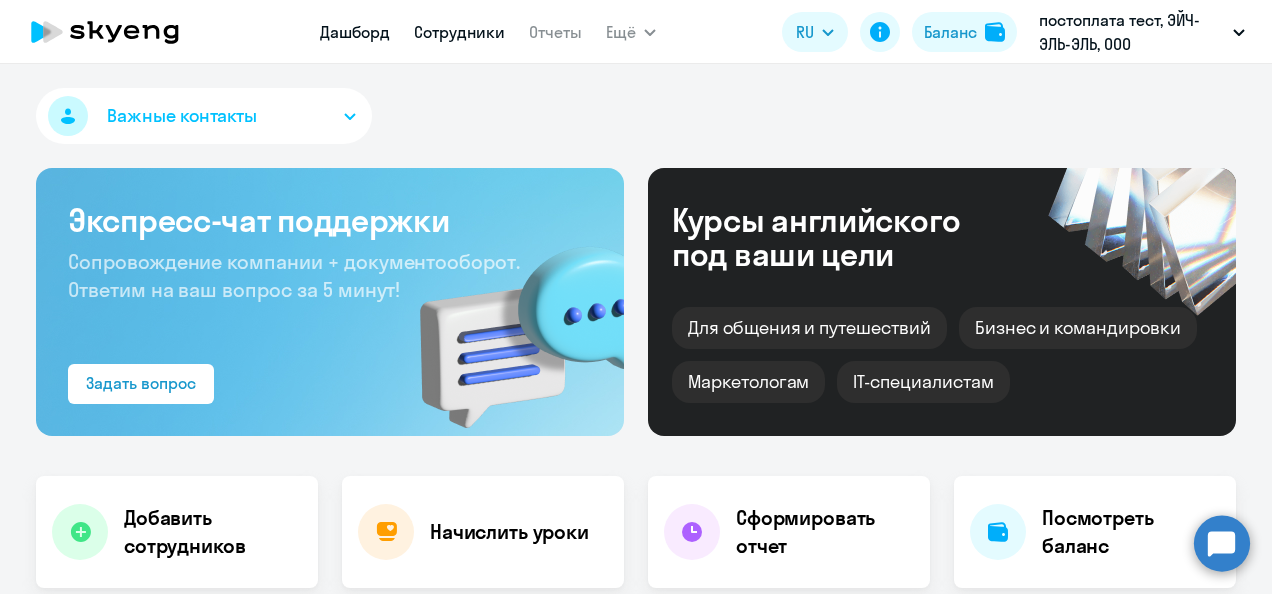 click on "Сотрудники" at bounding box center [459, 32] 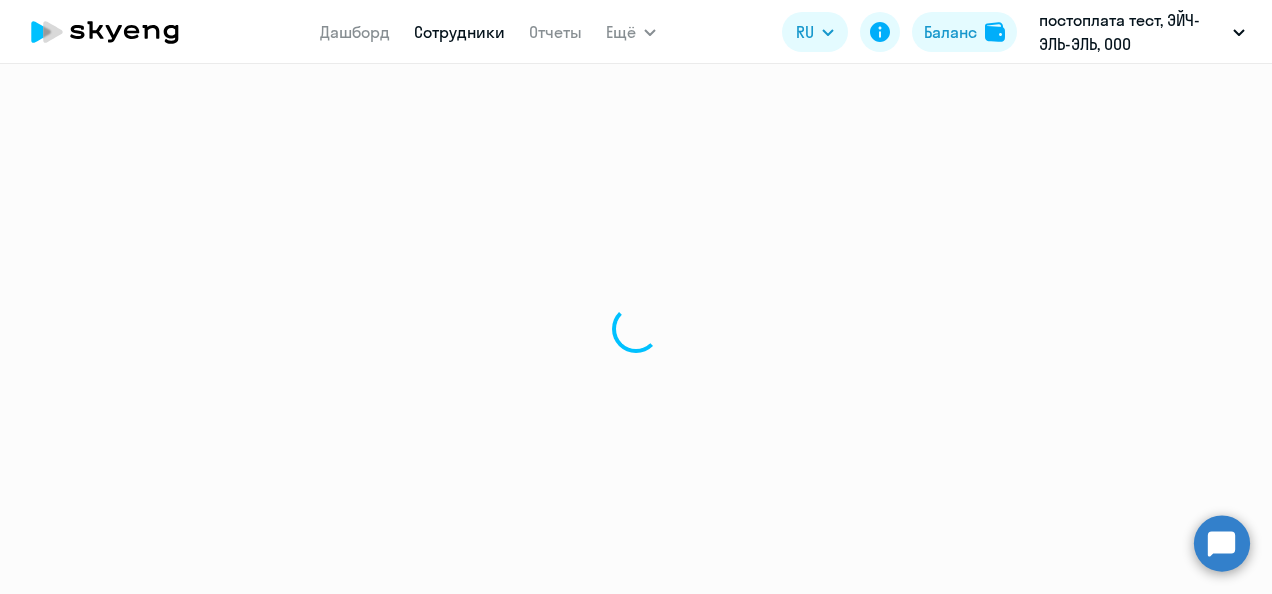 select on "30" 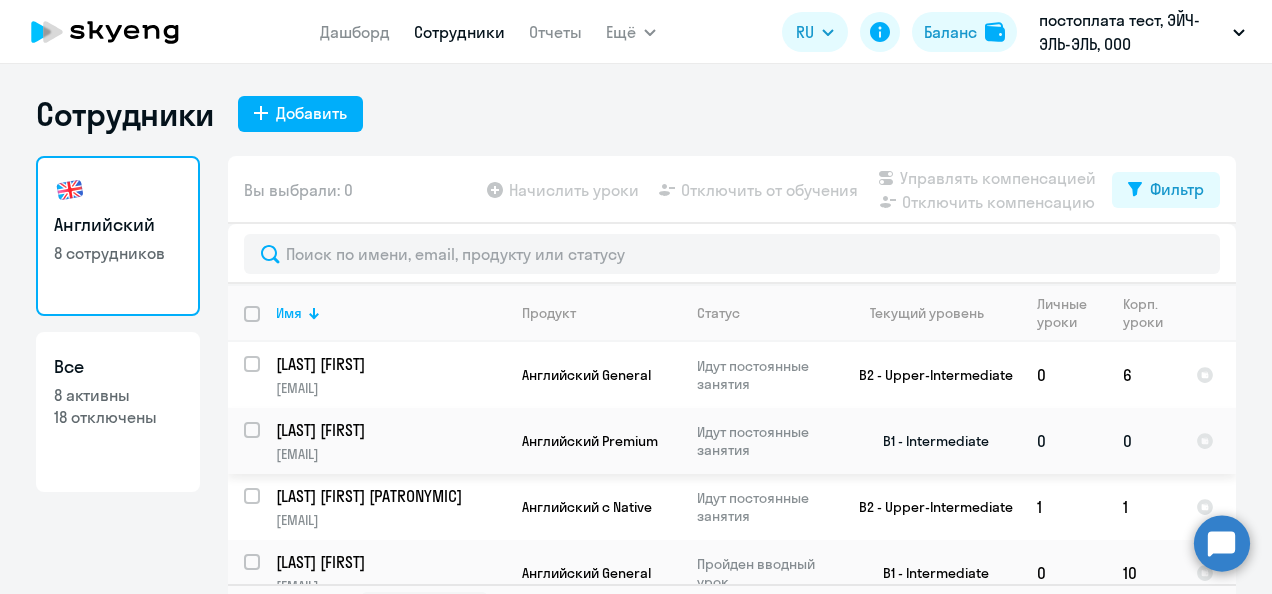 click at bounding box center (264, 442) 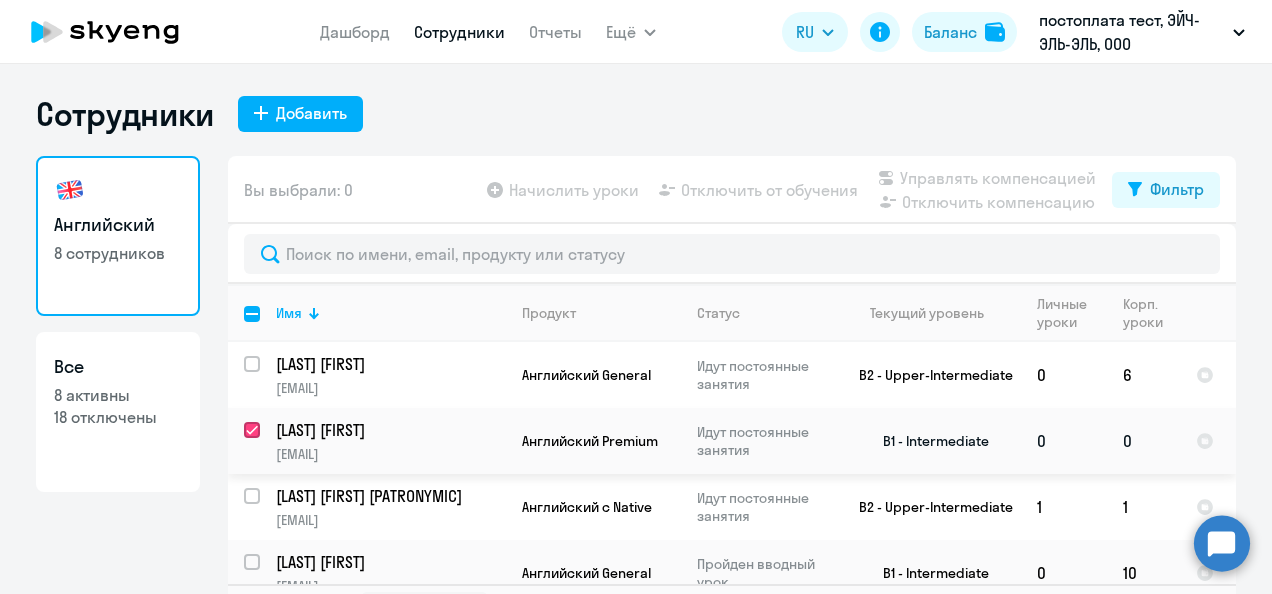 checkbox on "true" 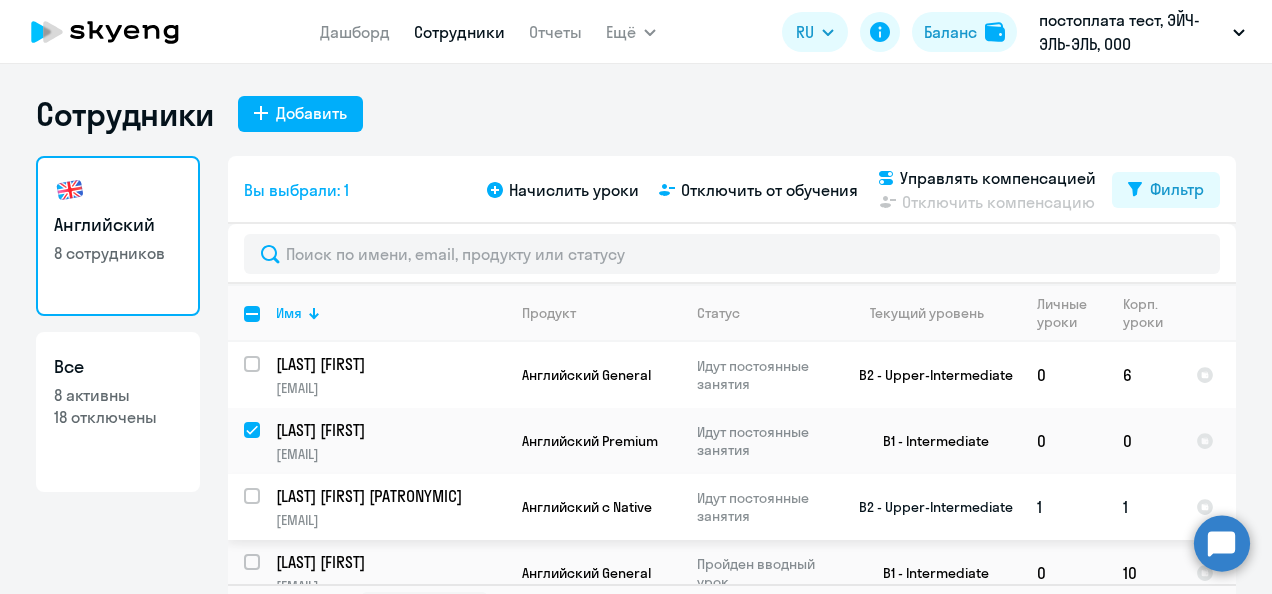 click at bounding box center (264, 508) 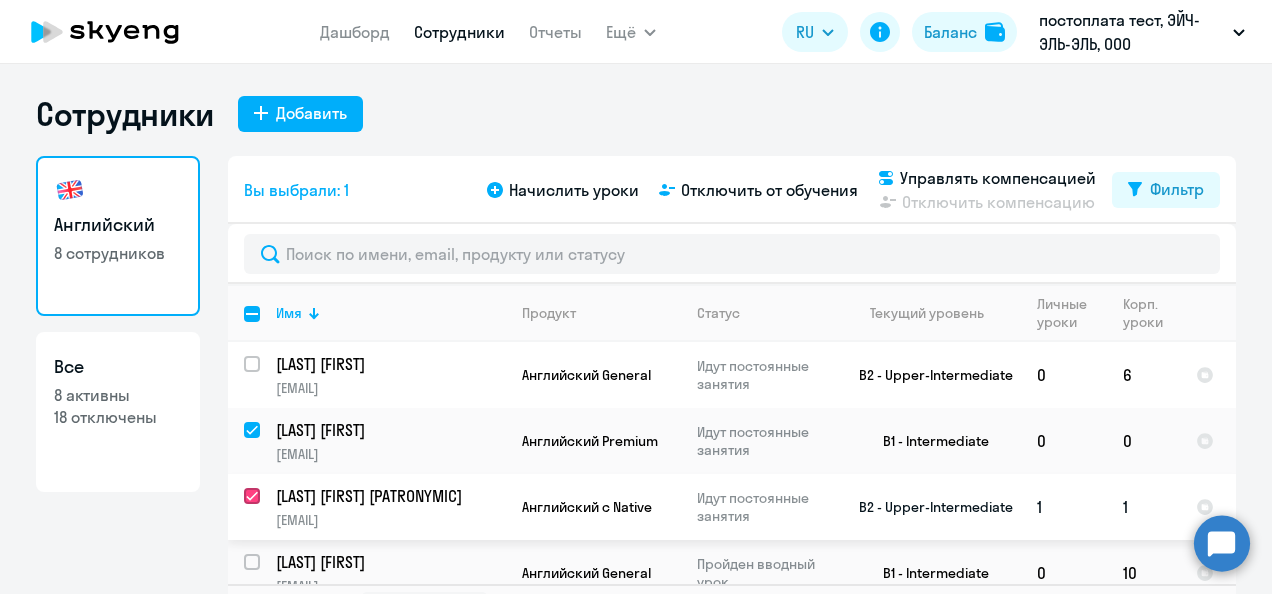 checkbox on "true" 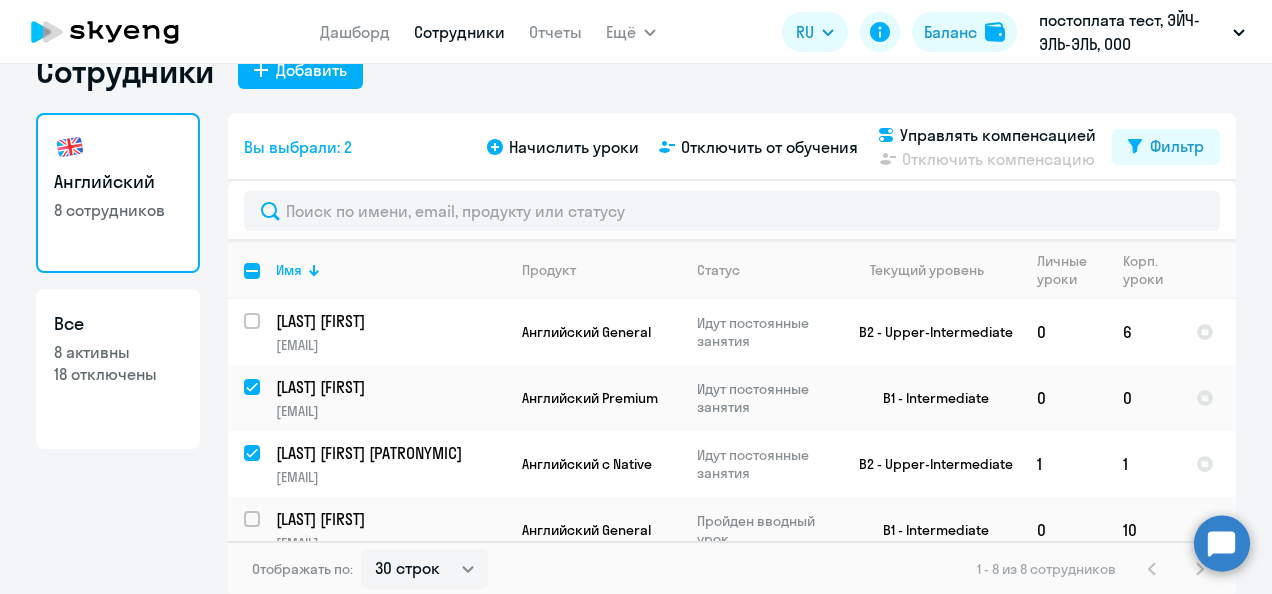 scroll, scrollTop: 46, scrollLeft: 0, axis: vertical 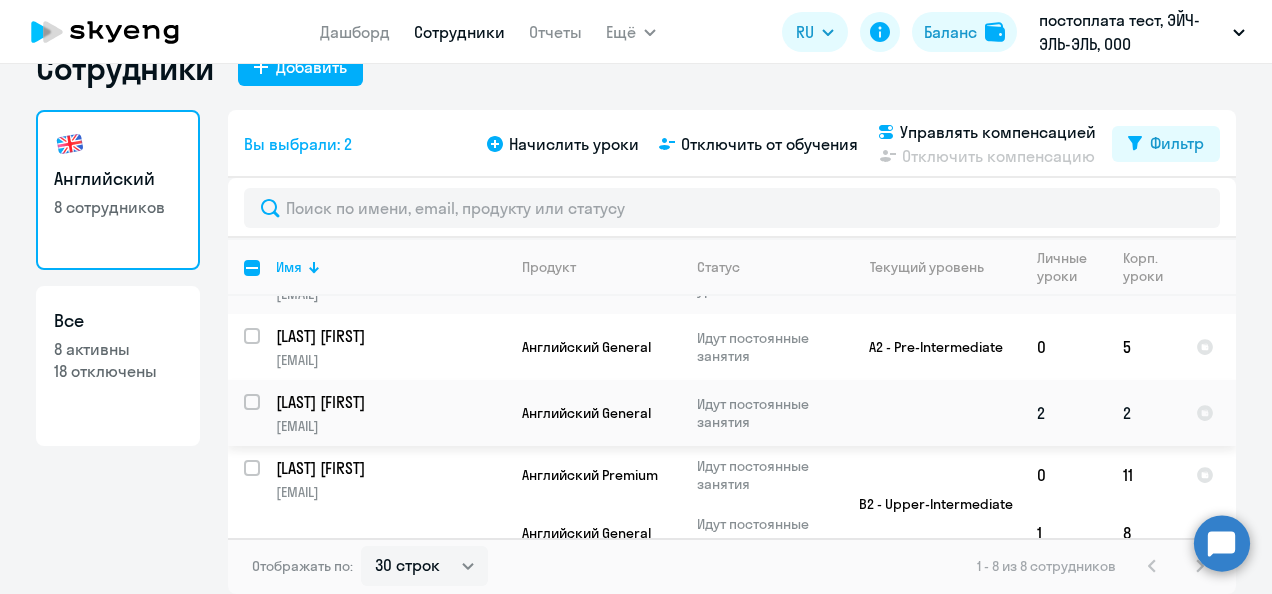 click at bounding box center (264, 414) 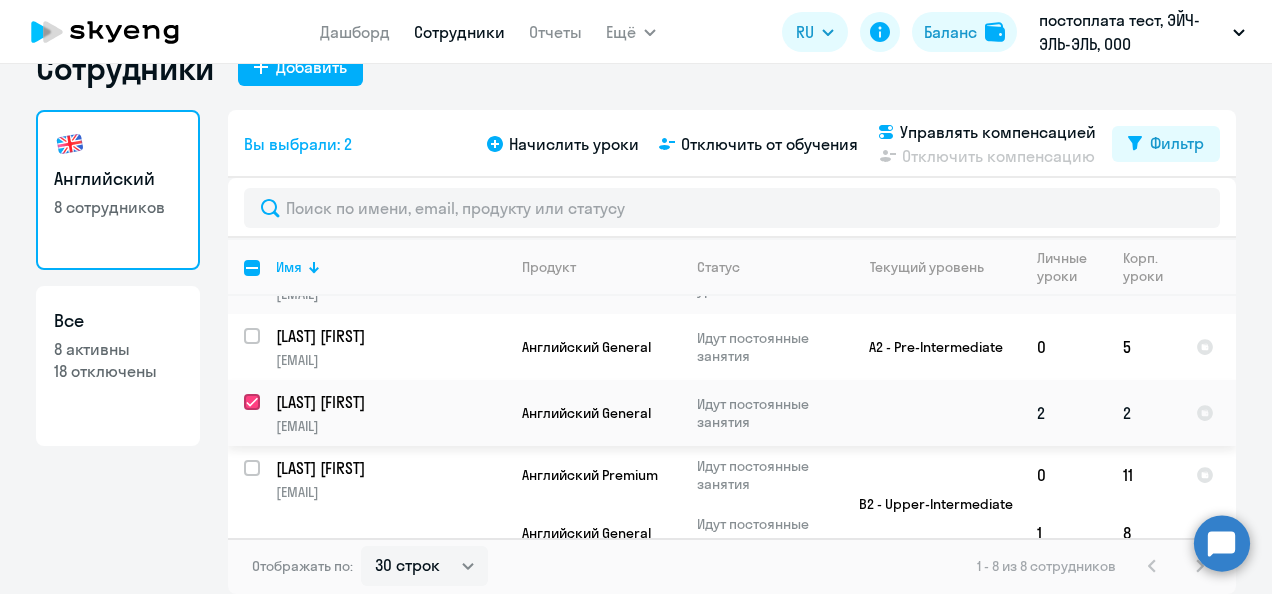 checkbox on "true" 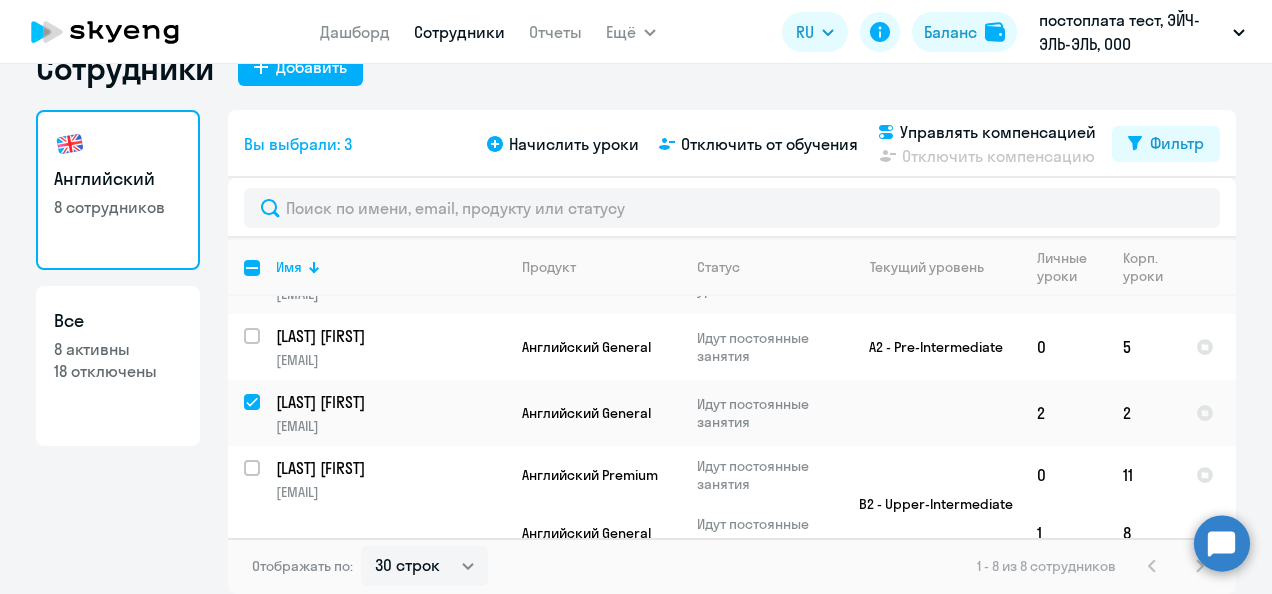 scroll, scrollTop: 328, scrollLeft: 0, axis: vertical 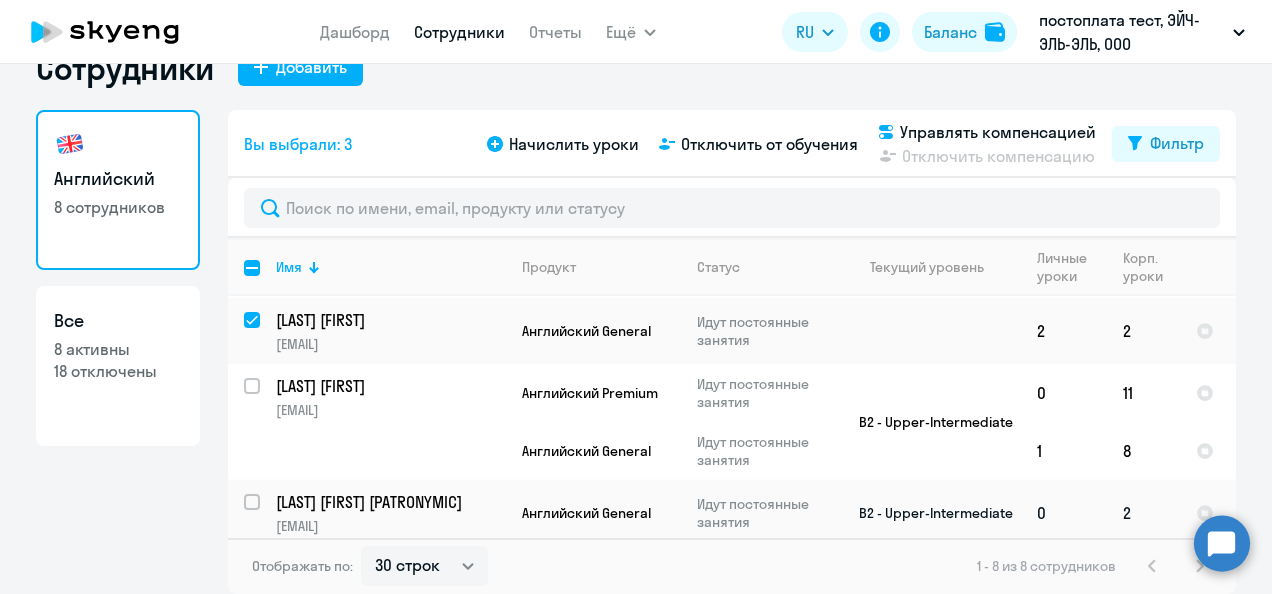 click at bounding box center [264, 514] 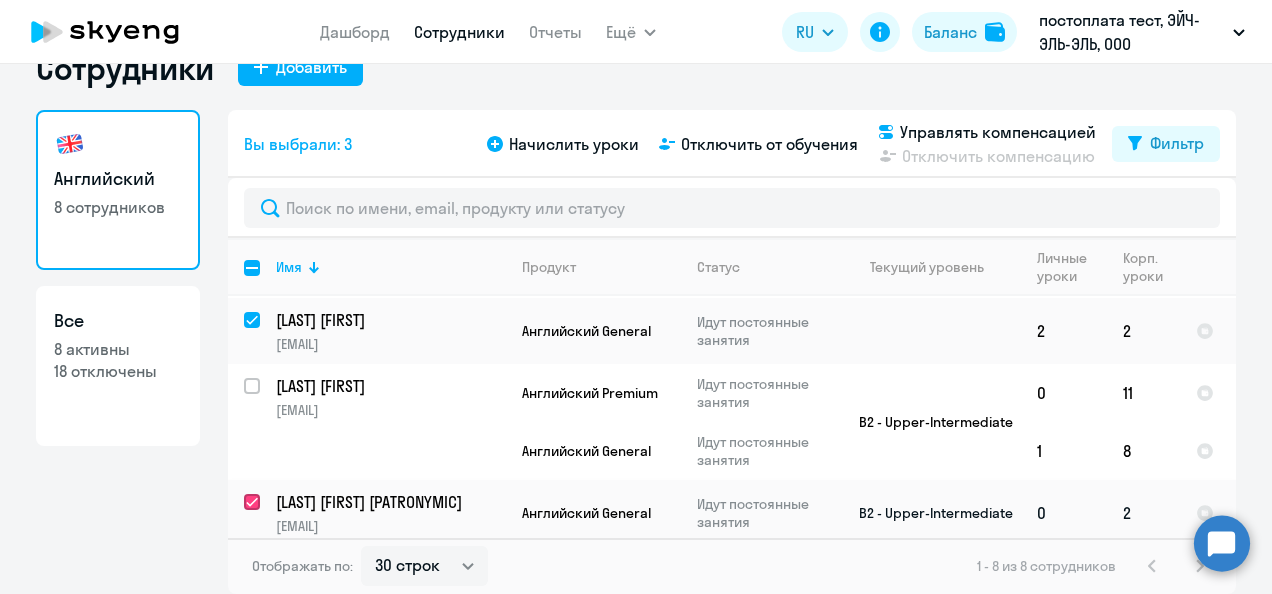 checkbox on "true" 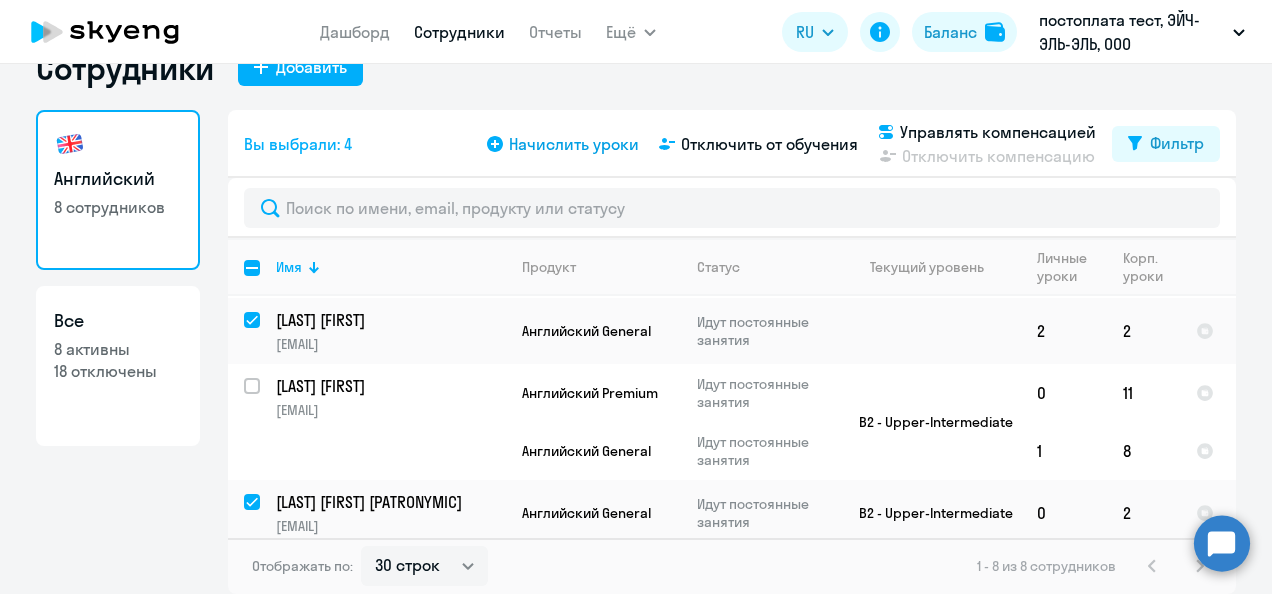 click on "Начислить уроки" 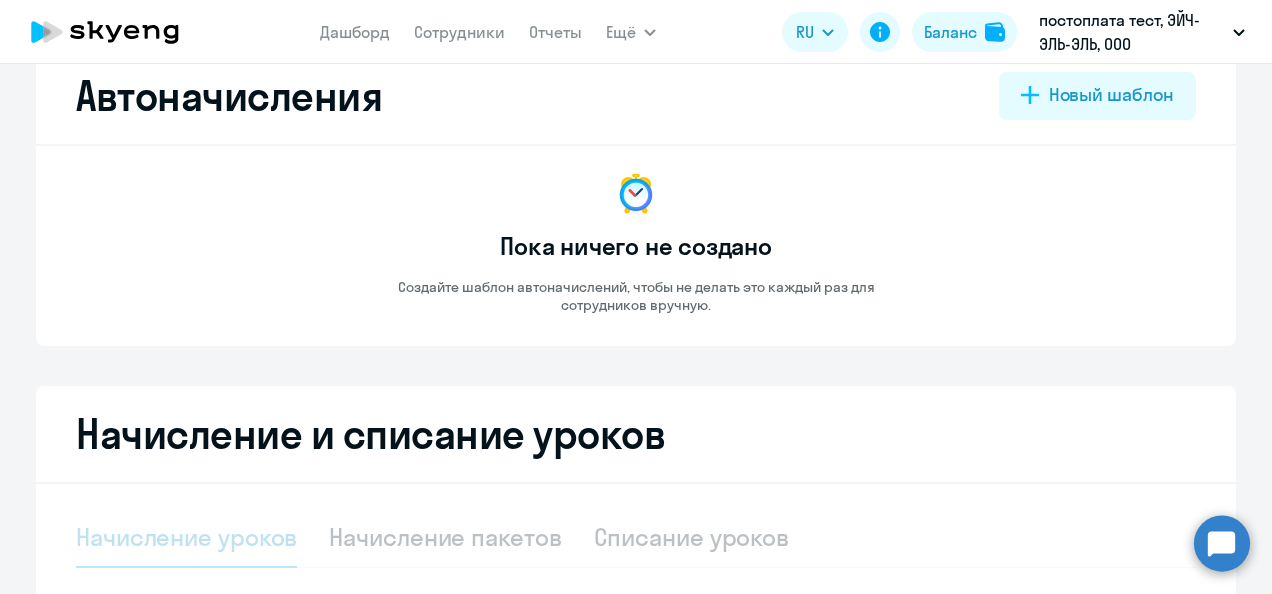 select on "10" 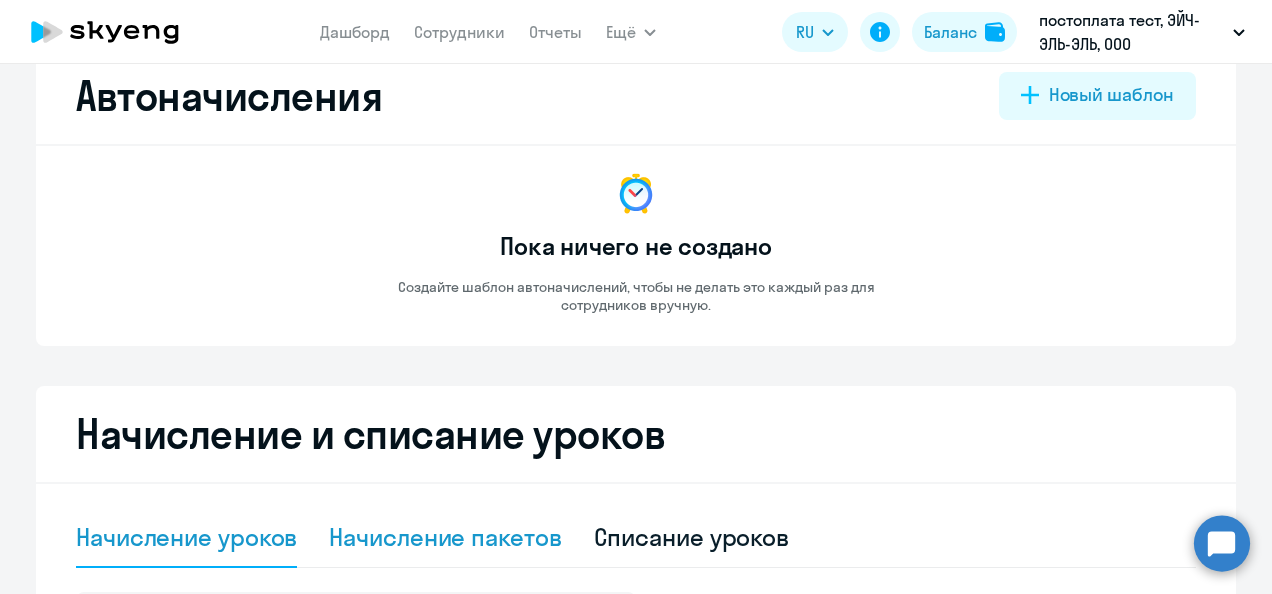 click on "Начисление пакетов" 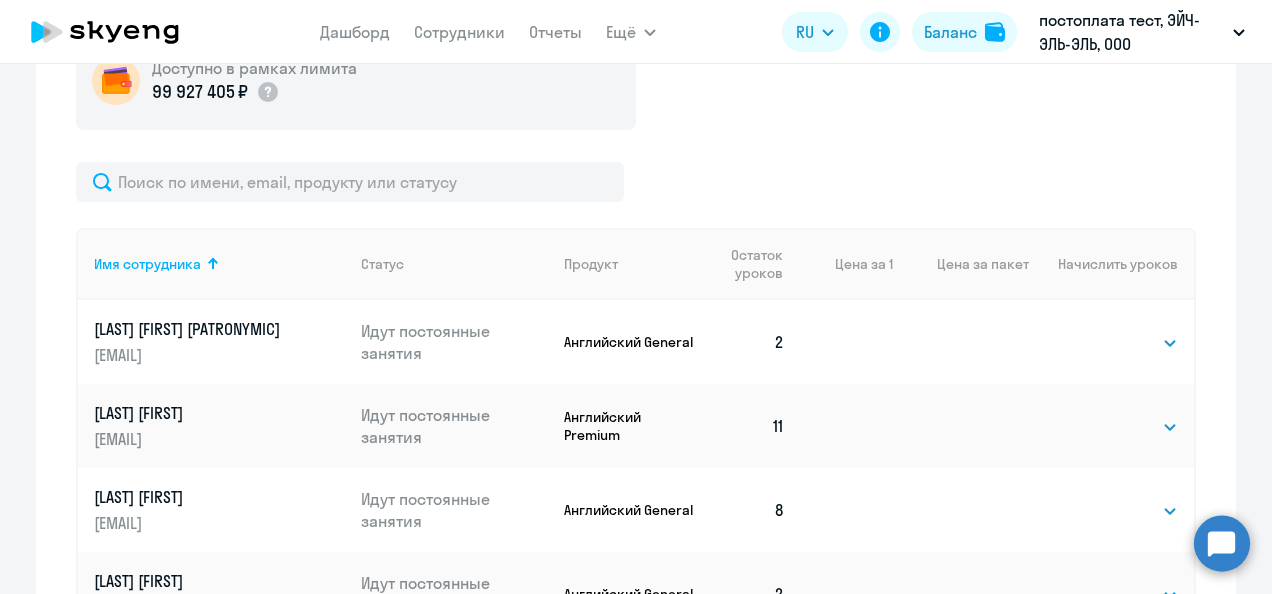 scroll, scrollTop: 646, scrollLeft: 0, axis: vertical 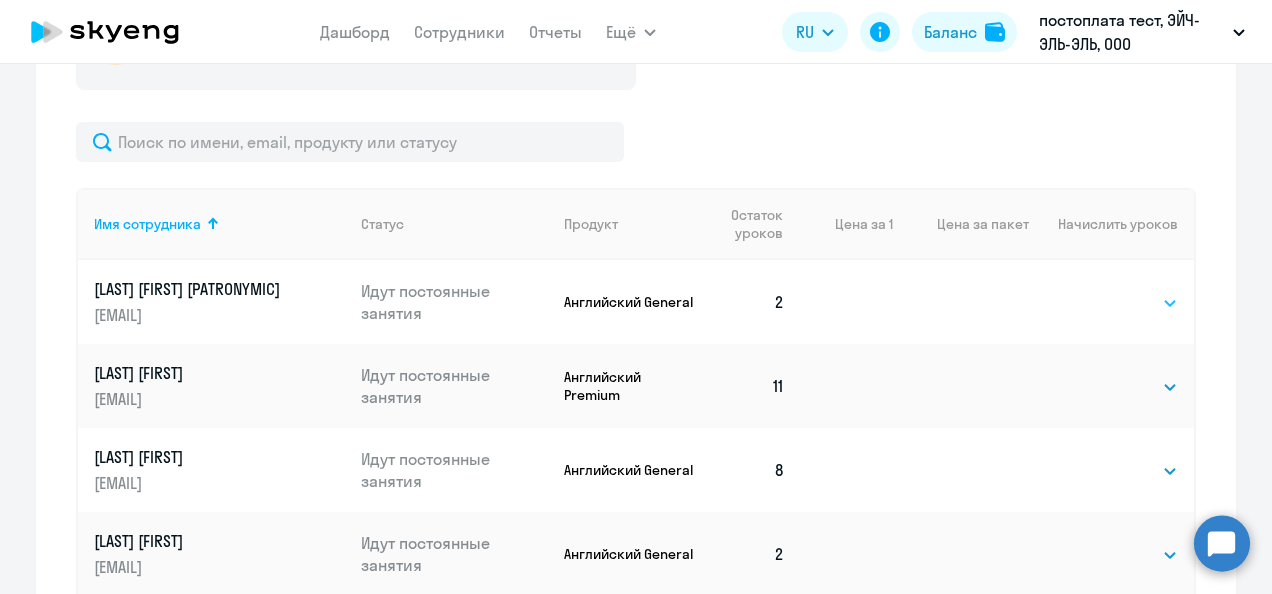click on "Выбрать   4   8   16   32   64   96   128" 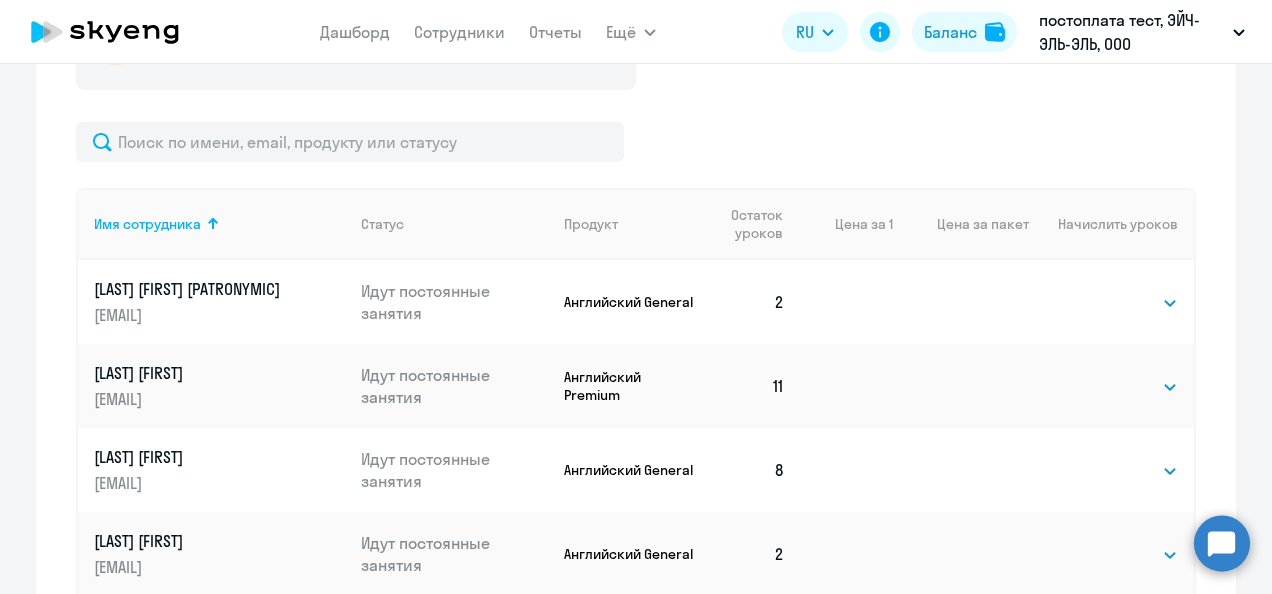 select on "8" 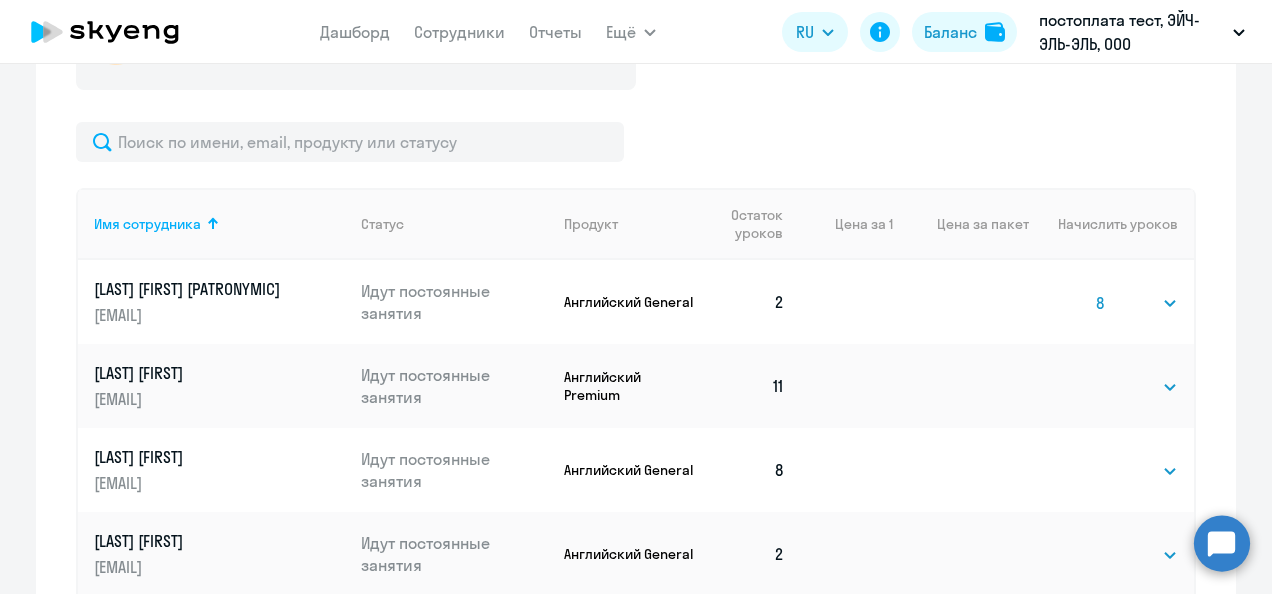 click on "Выбрать   4   8   16   32   64   96   128" 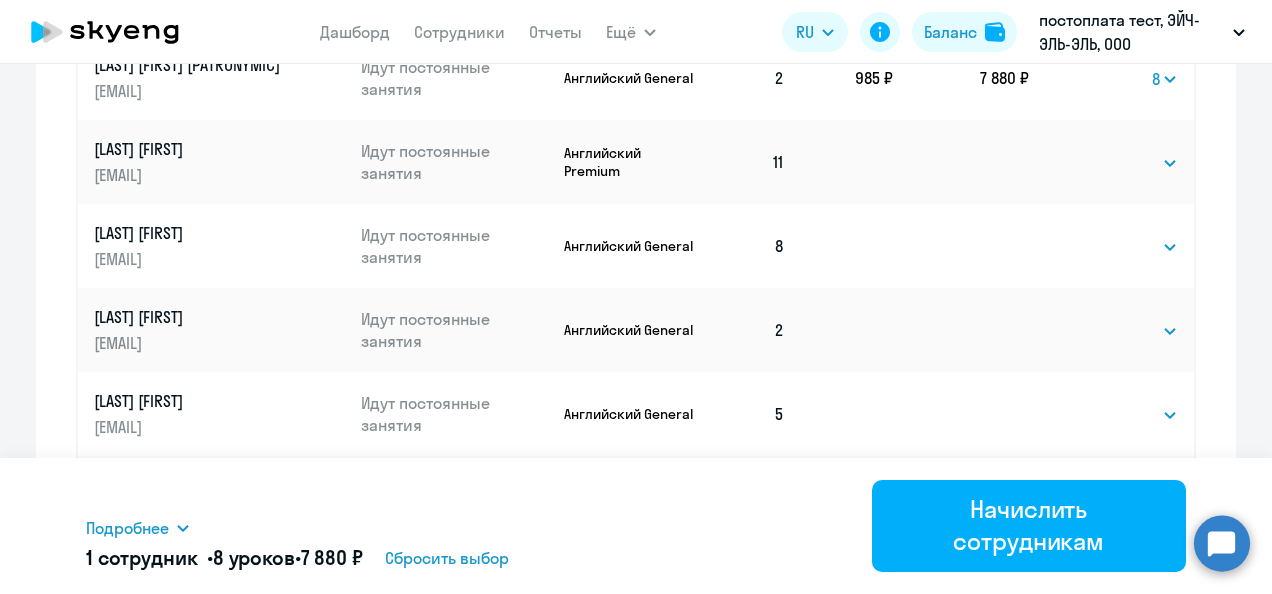 scroll, scrollTop: 892, scrollLeft: 0, axis: vertical 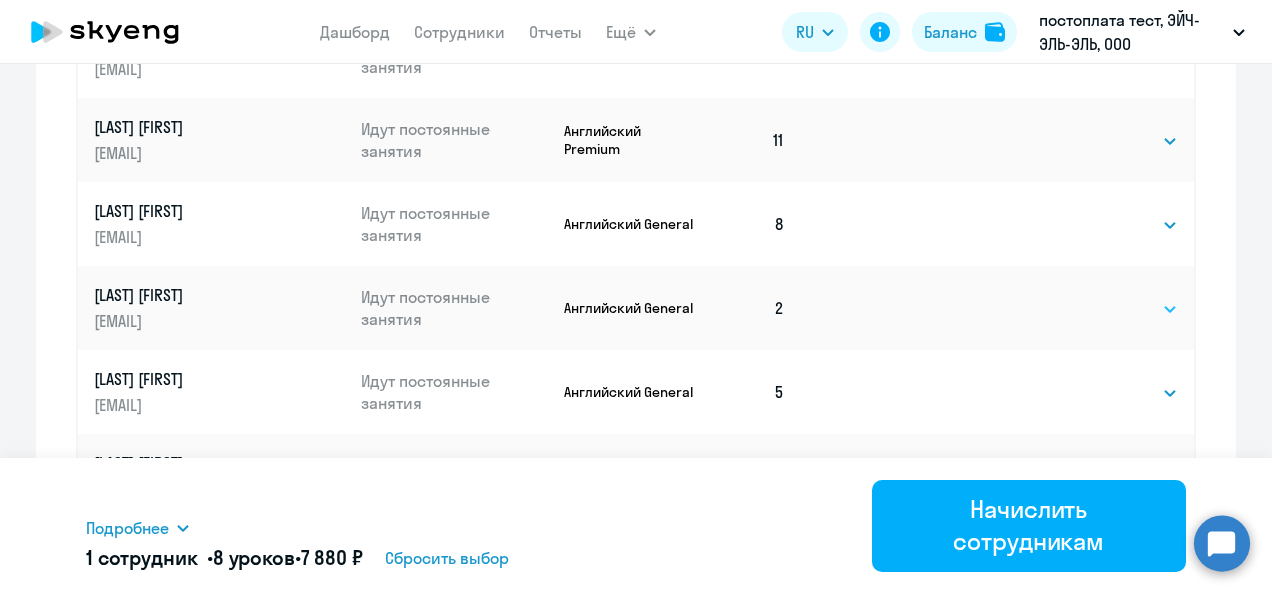 click on "Выбрать   4   8   16   32   64   96   128" 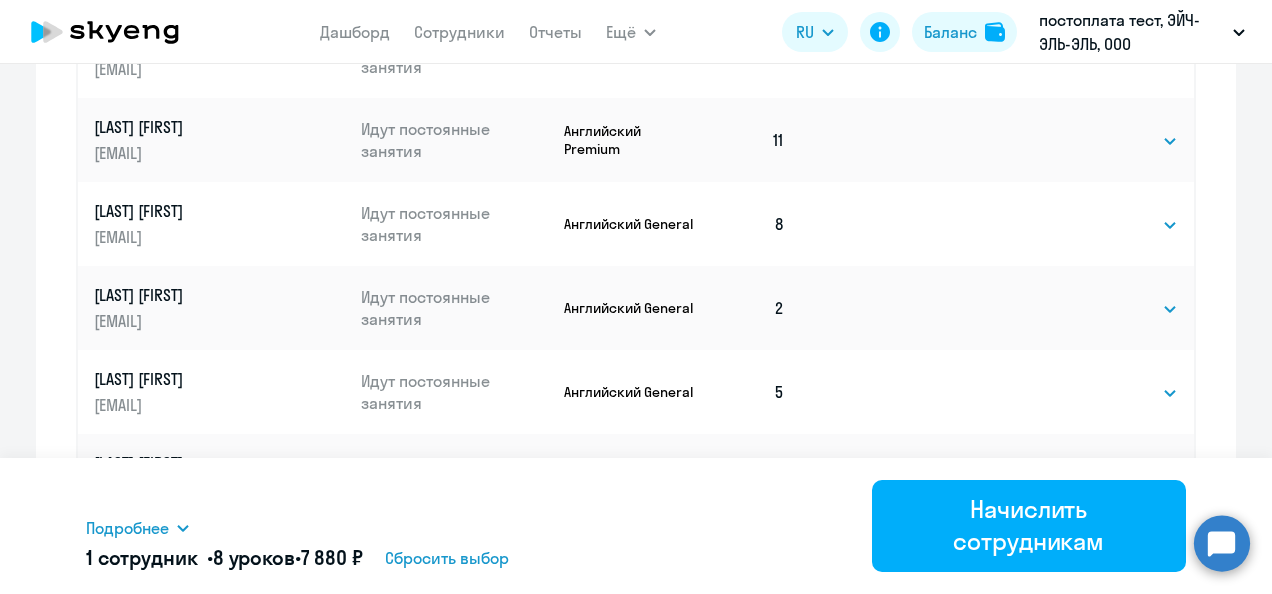 select on "8" 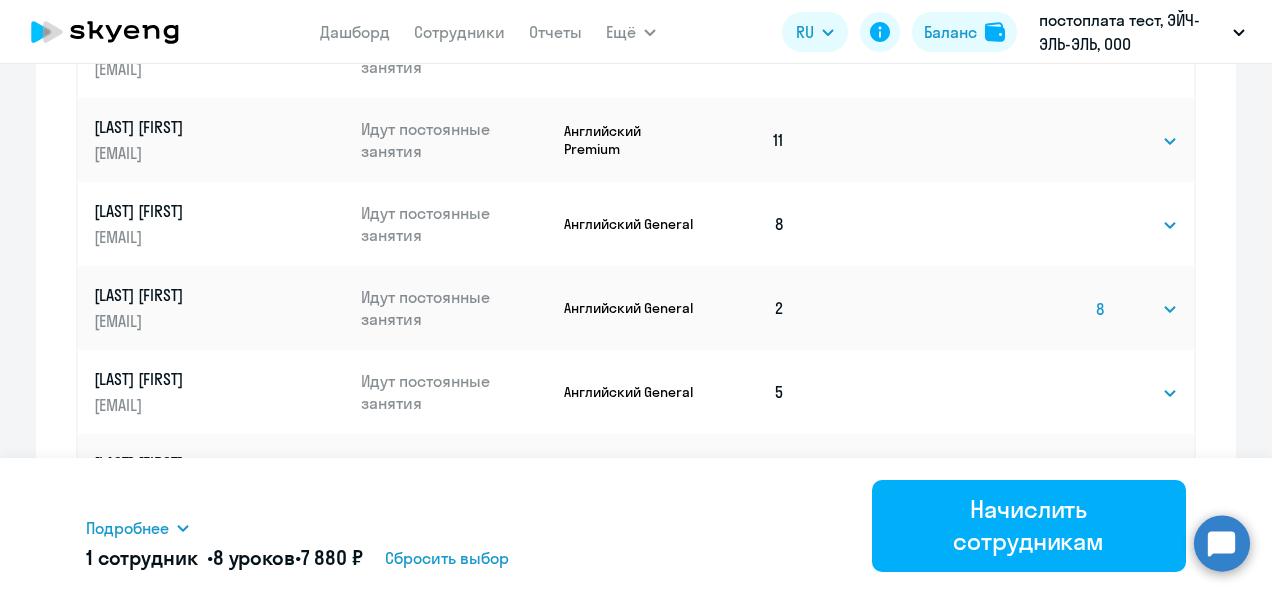 click on "Выбрать   4   8   16   32   64   96   128" 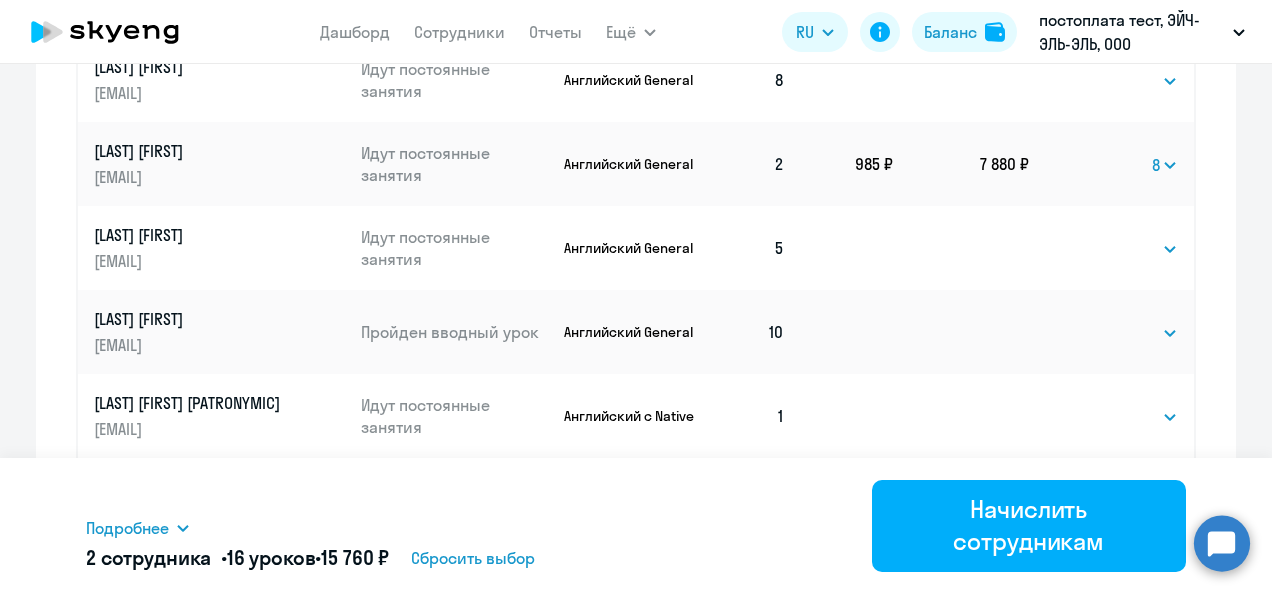 scroll, scrollTop: 1119, scrollLeft: 0, axis: vertical 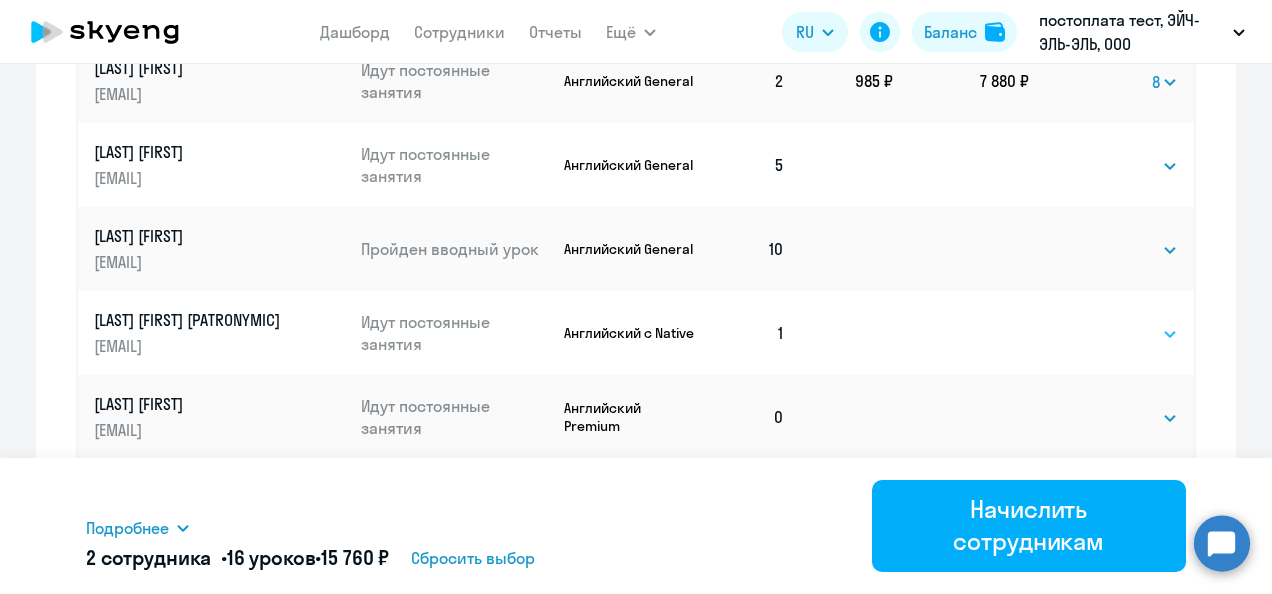 click on "Выбрать   4   8   16   32   64   96   128" 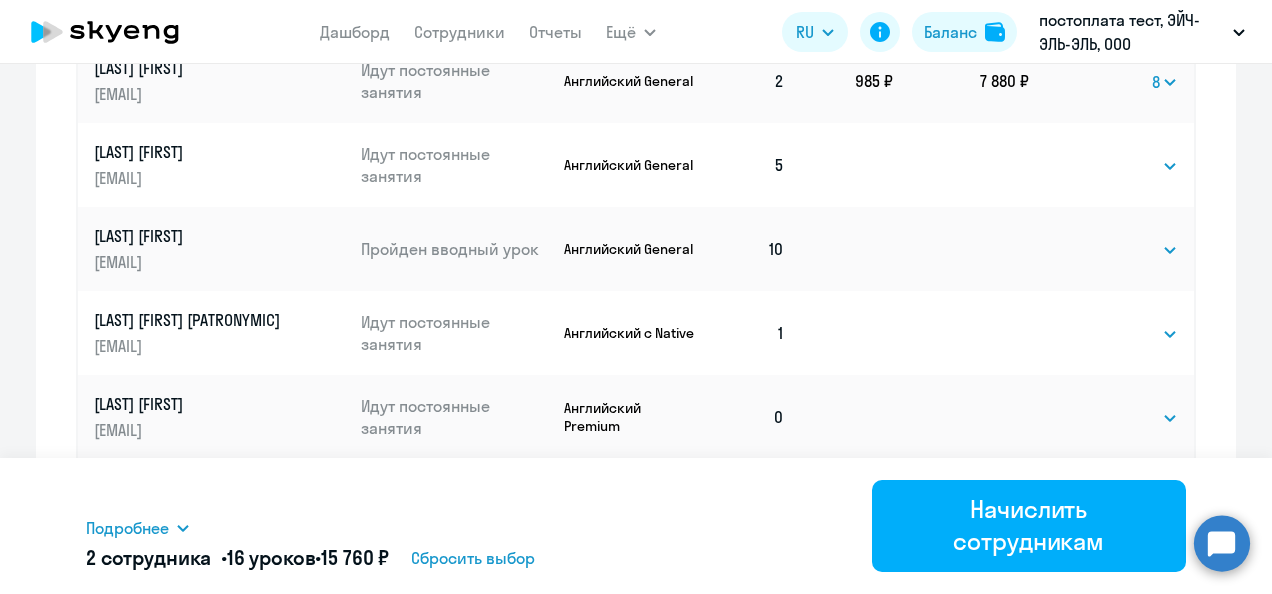 select on "8" 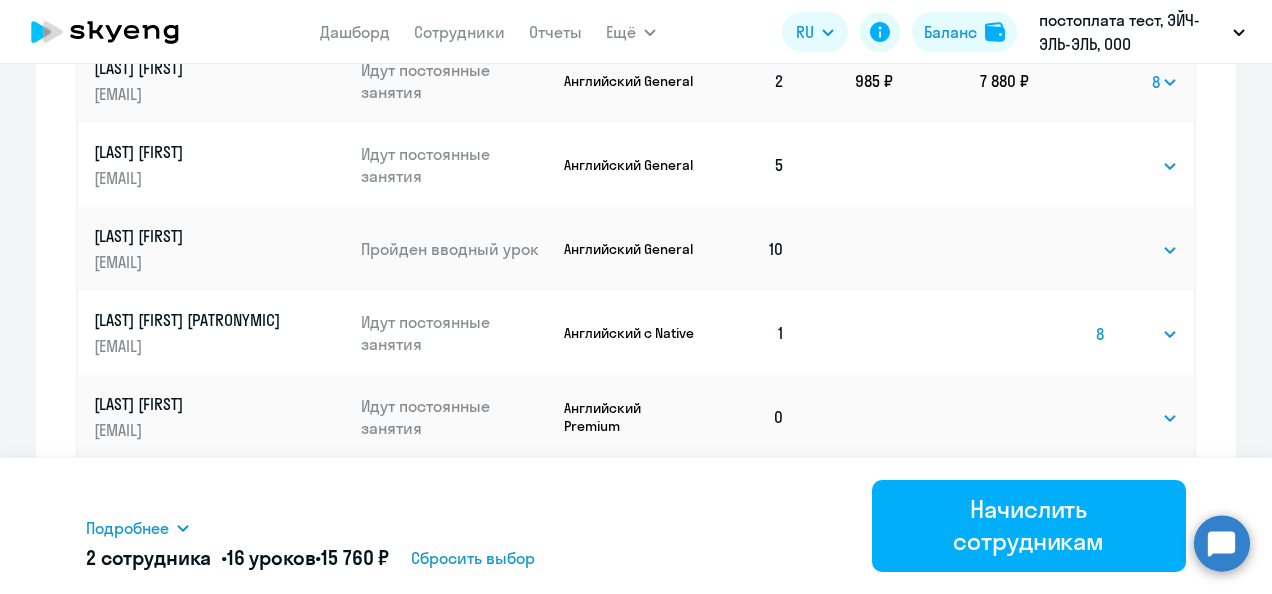 click on "Выбрать   4   8   16   32   64   96   128" 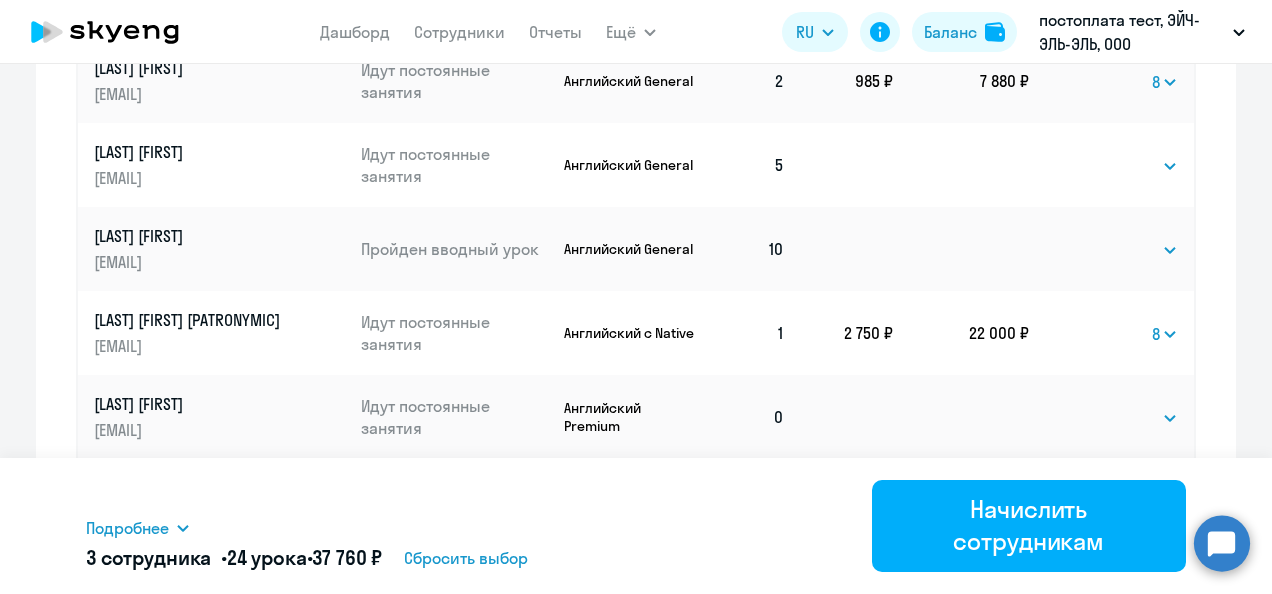 scroll, scrollTop: 1196, scrollLeft: 0, axis: vertical 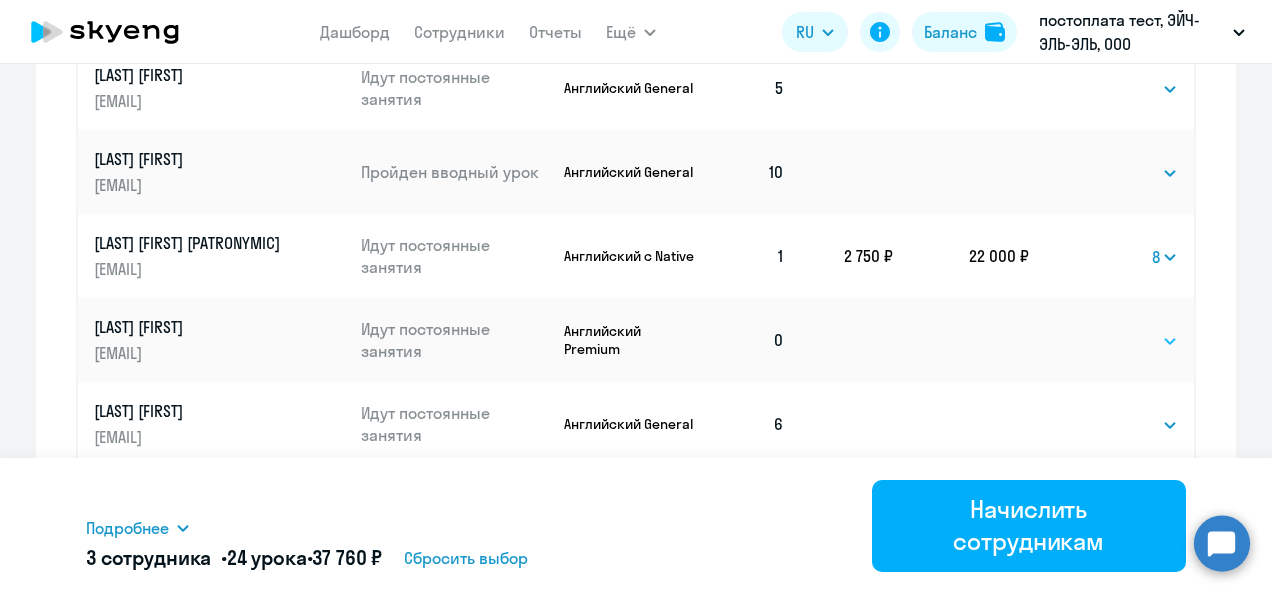 click on "Выбрать   4   8   16   32   64   96   128" 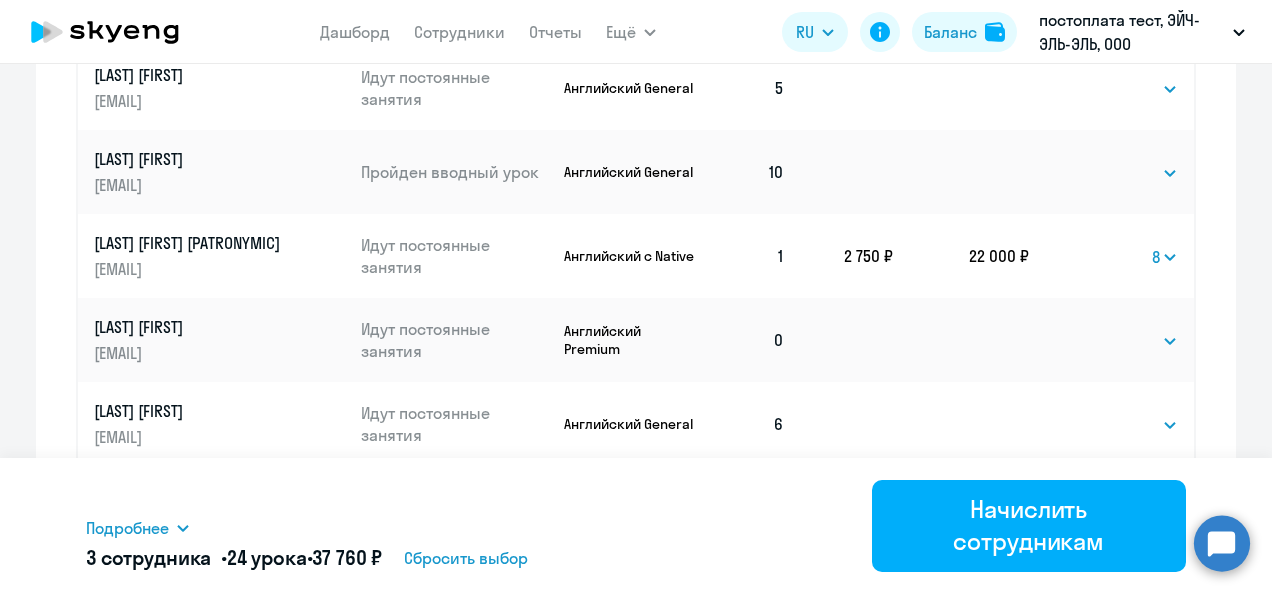 select on "8" 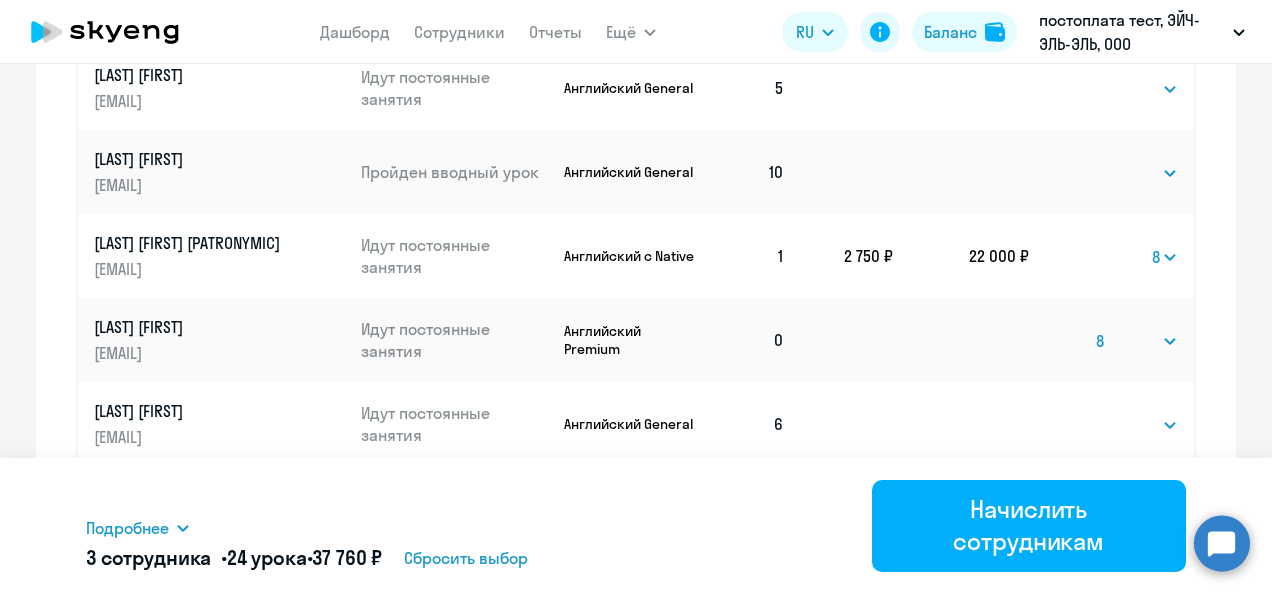 click on "Выбрать   4   8   16   32   64   96   128" 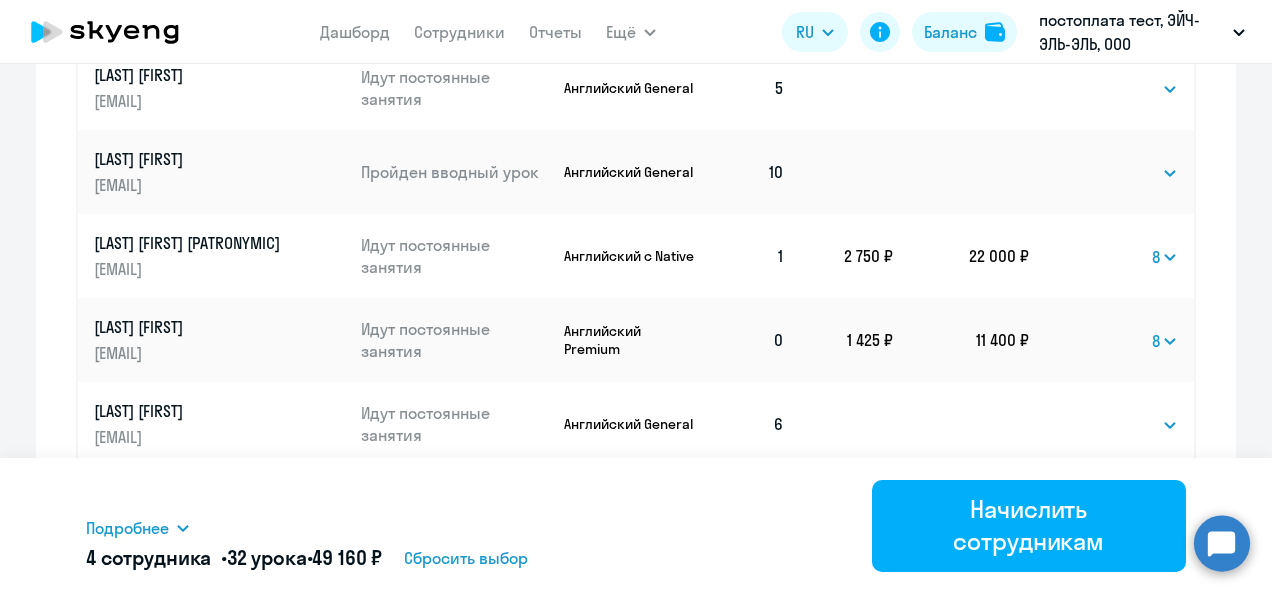 scroll, scrollTop: 1236, scrollLeft: 0, axis: vertical 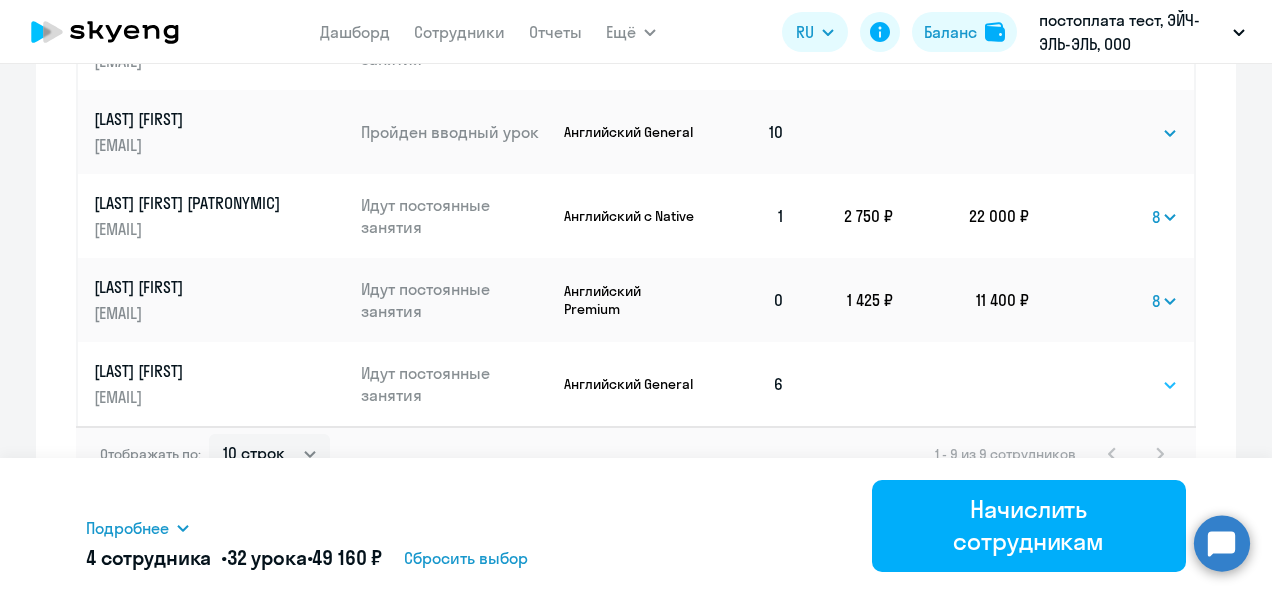 click on "Выбрать   4   8   16   32   64   96   128" 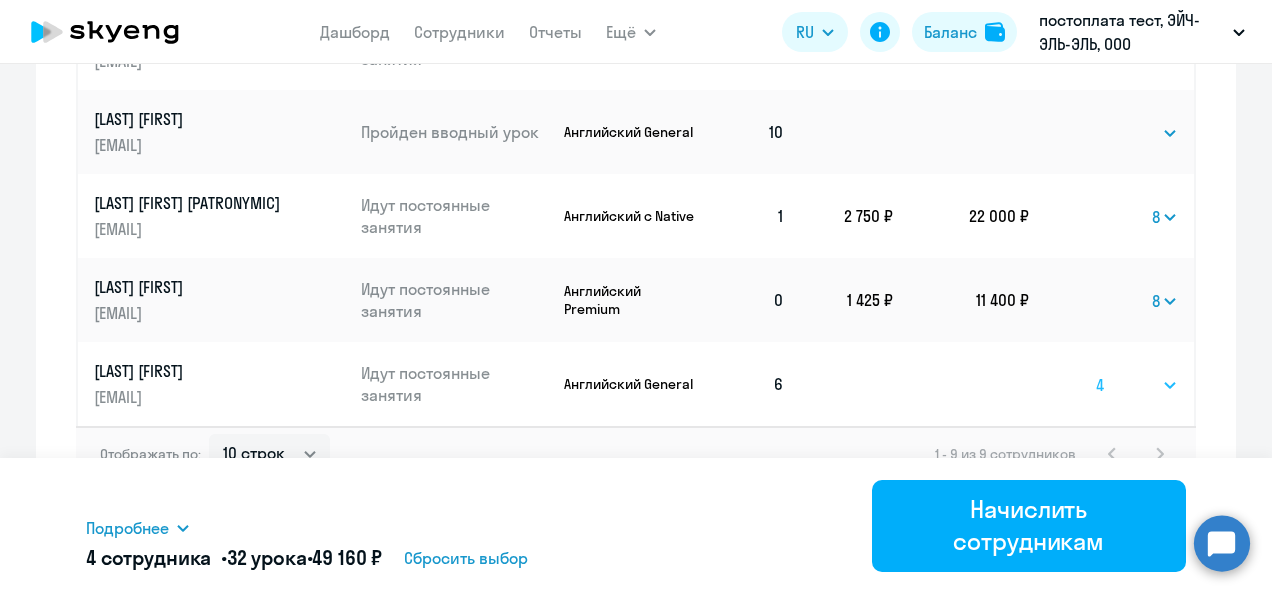 click on "Выбрать   4   8   16   32   64   96   128" 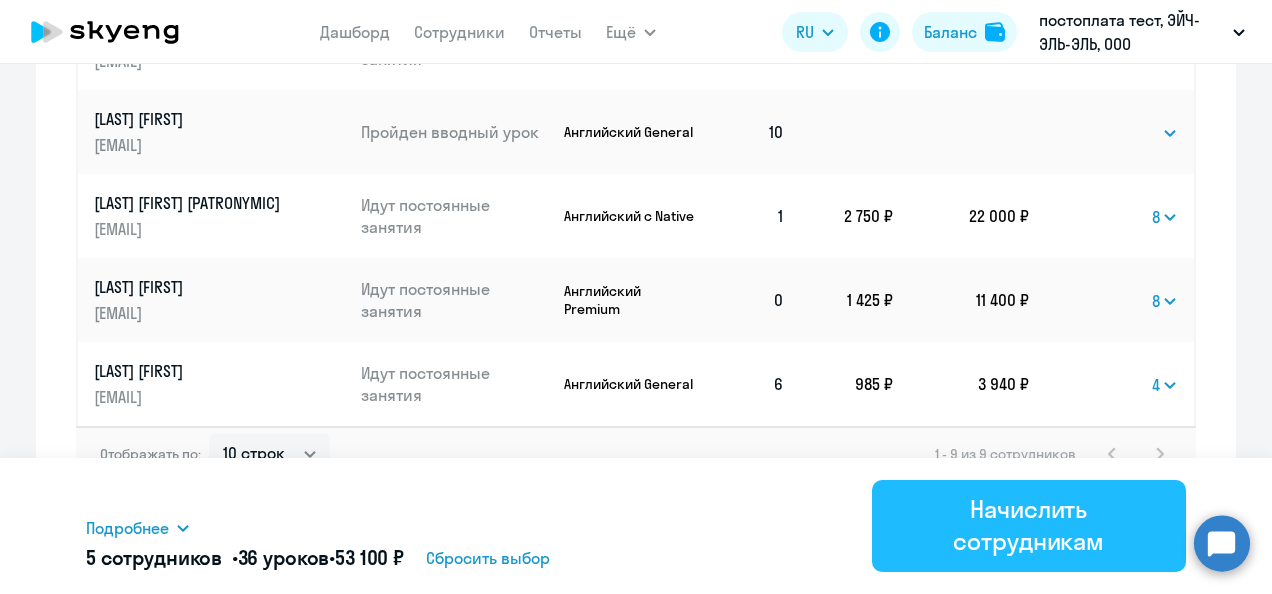 click on "Начислить сотрудникам" at bounding box center (1029, 525) 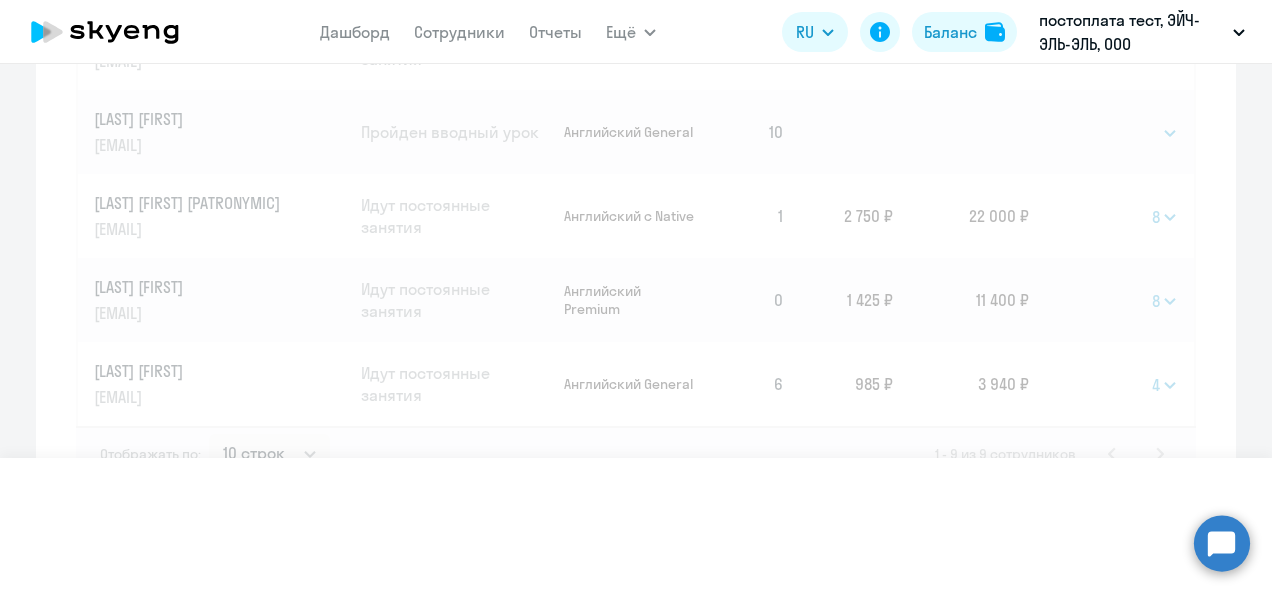 select 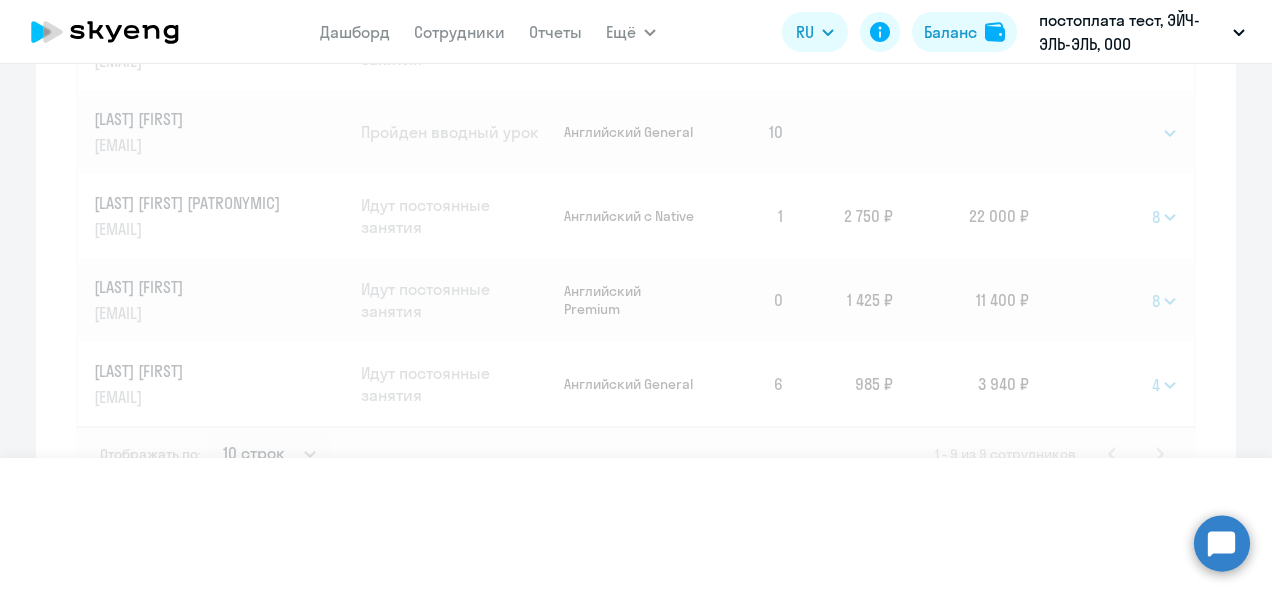 select 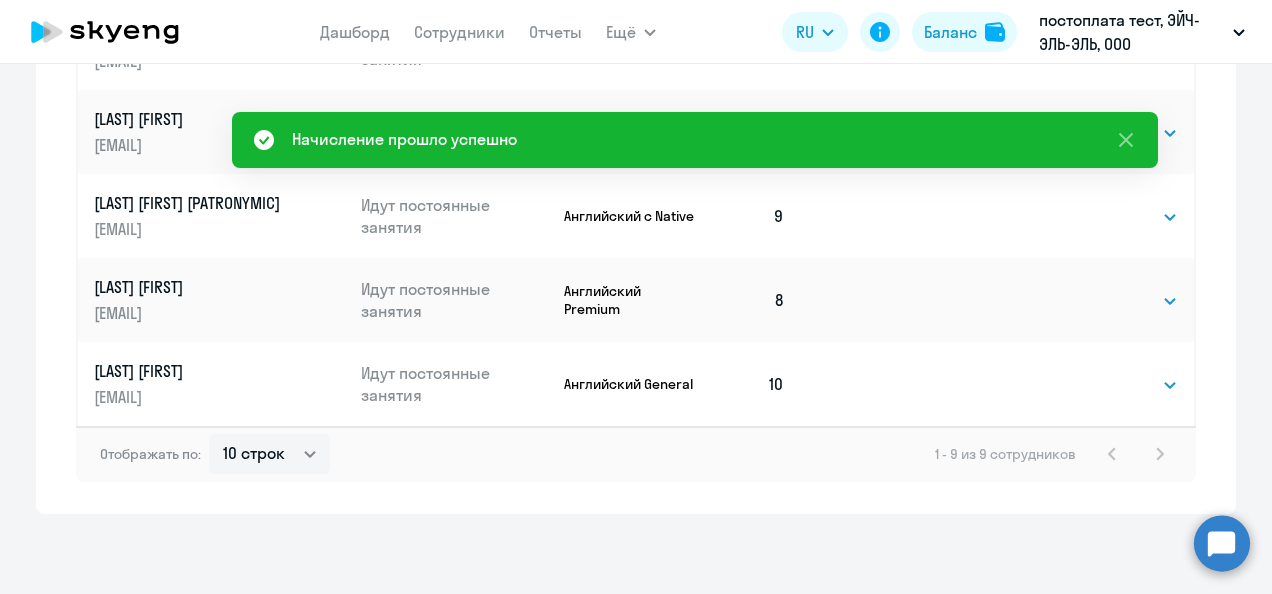 scroll, scrollTop: 480, scrollLeft: 0, axis: vertical 